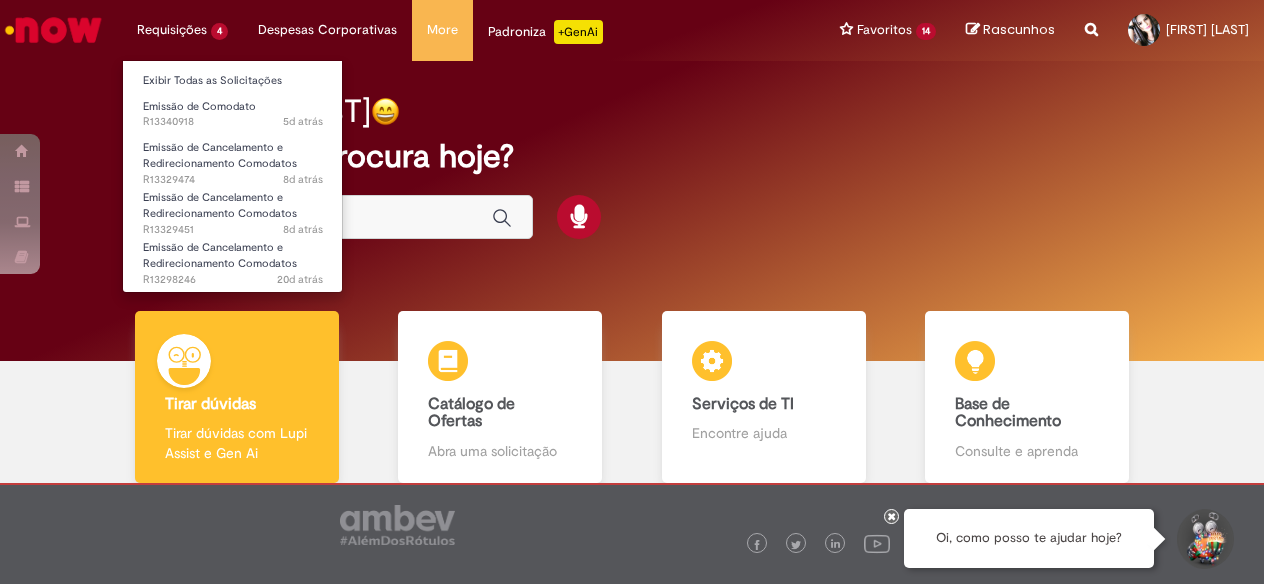 scroll, scrollTop: 0, scrollLeft: 0, axis: both 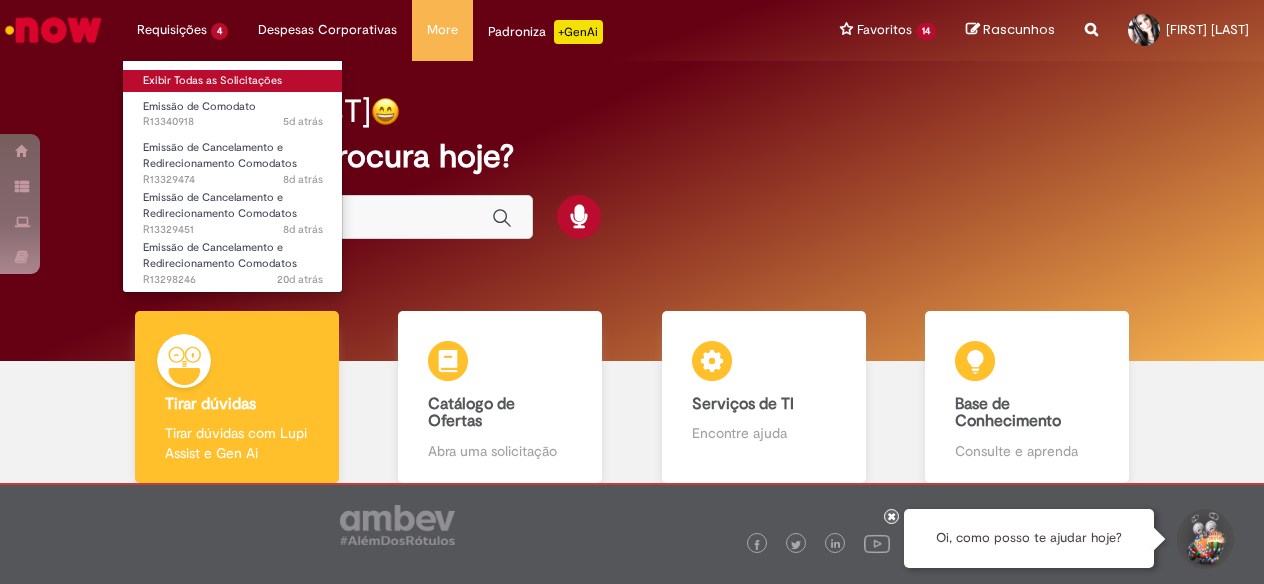 click on "Exibir Todas as Solicitações" at bounding box center (233, 81) 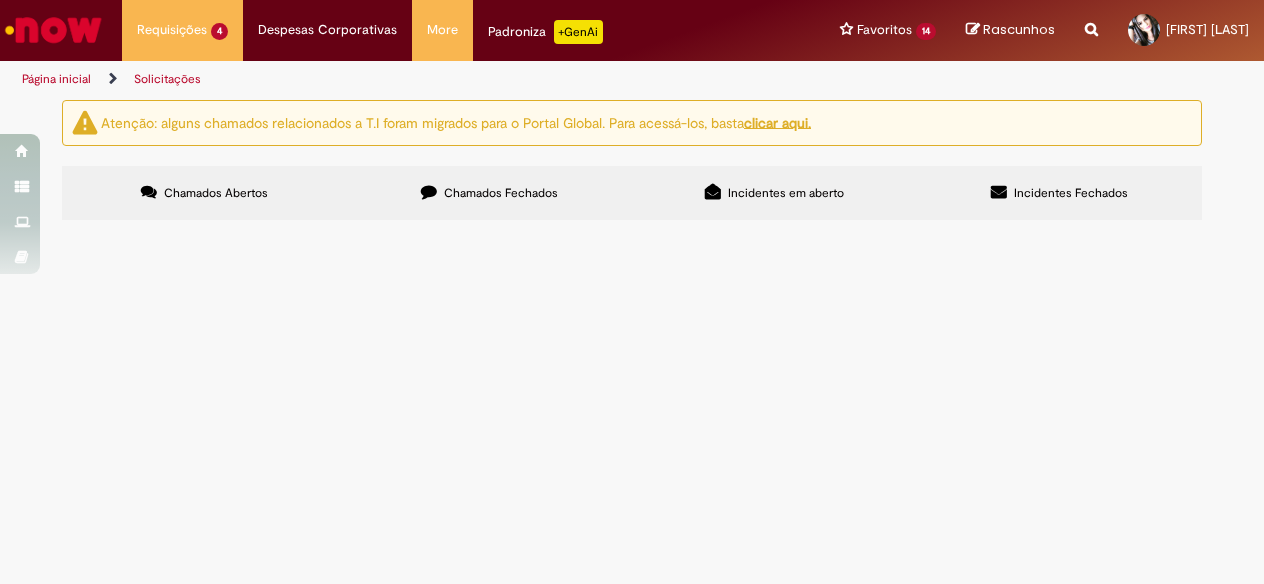 click on "Emitir ate o cdd" at bounding box center [0, 0] 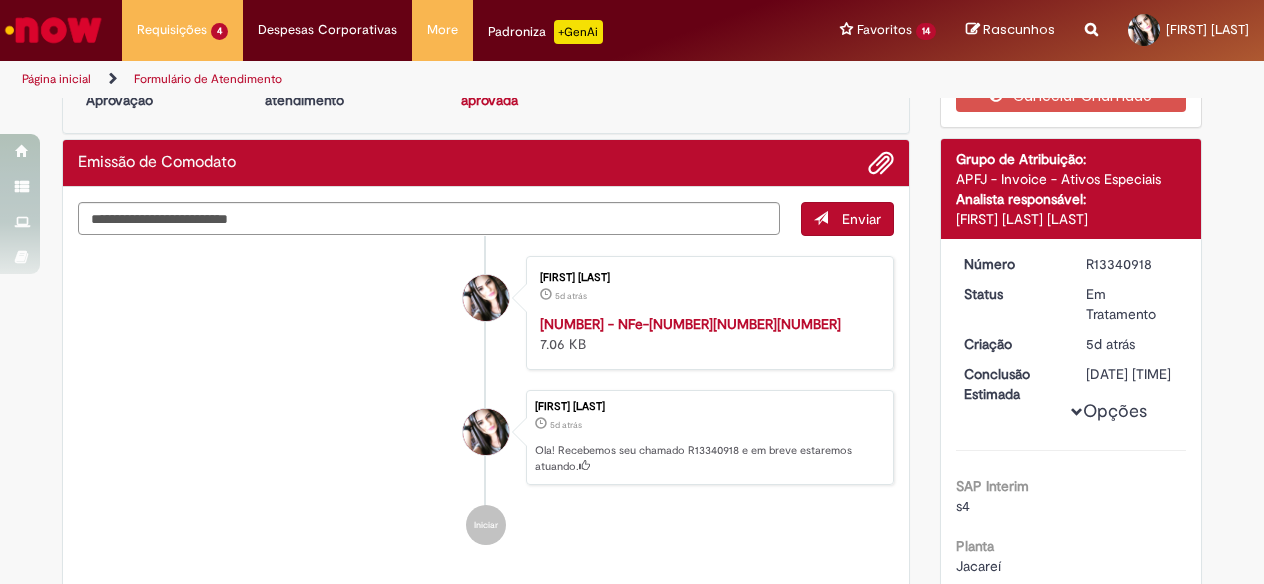 scroll, scrollTop: 0, scrollLeft: 0, axis: both 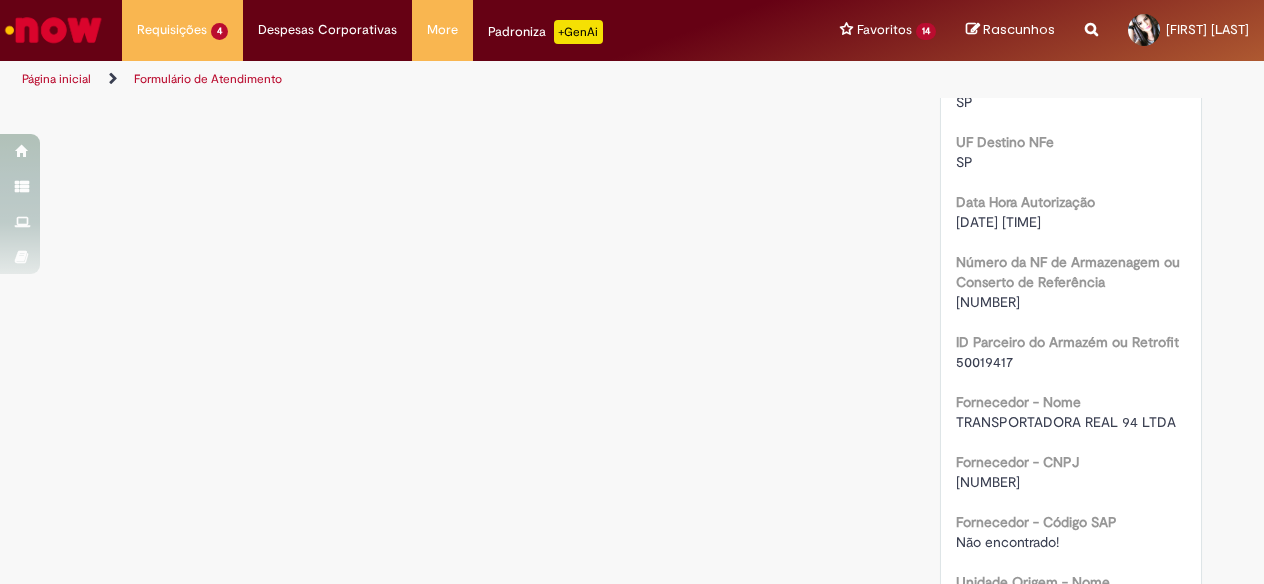 click on "[NUMBER]" at bounding box center [988, 302] 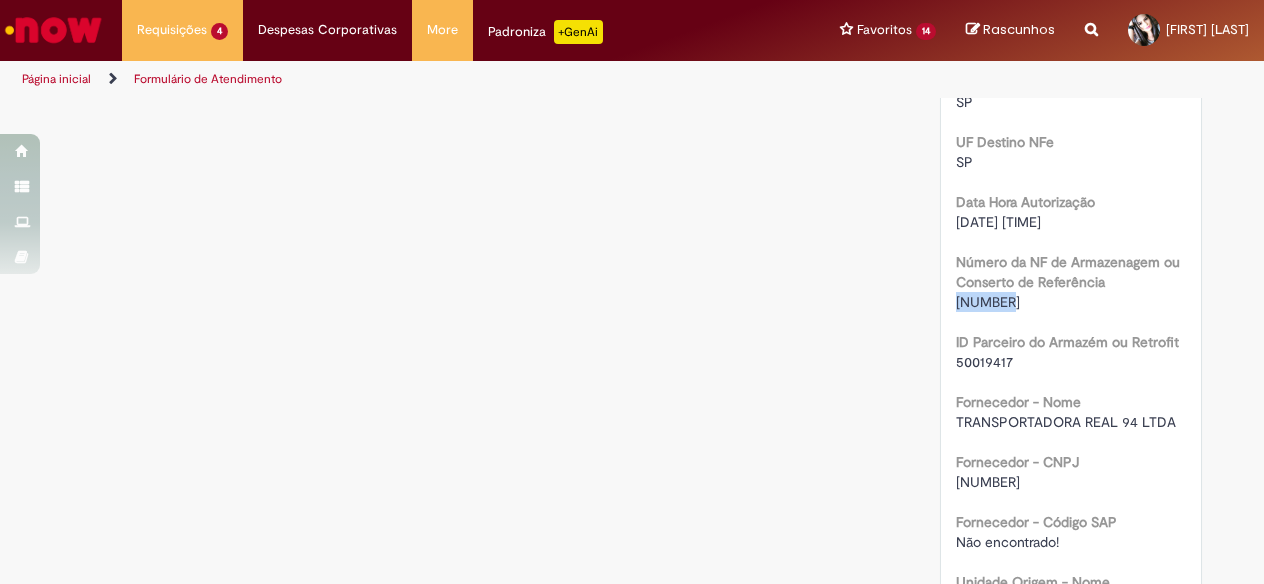 click on "[NUMBER]" at bounding box center [988, 302] 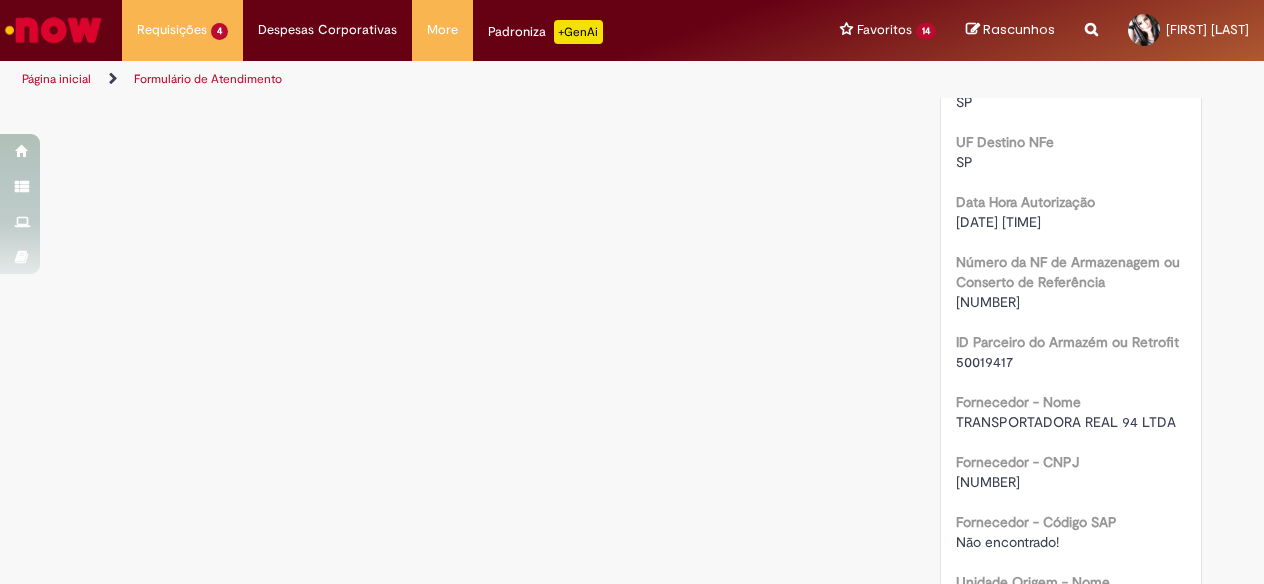 click on "50019417" at bounding box center (984, 362) 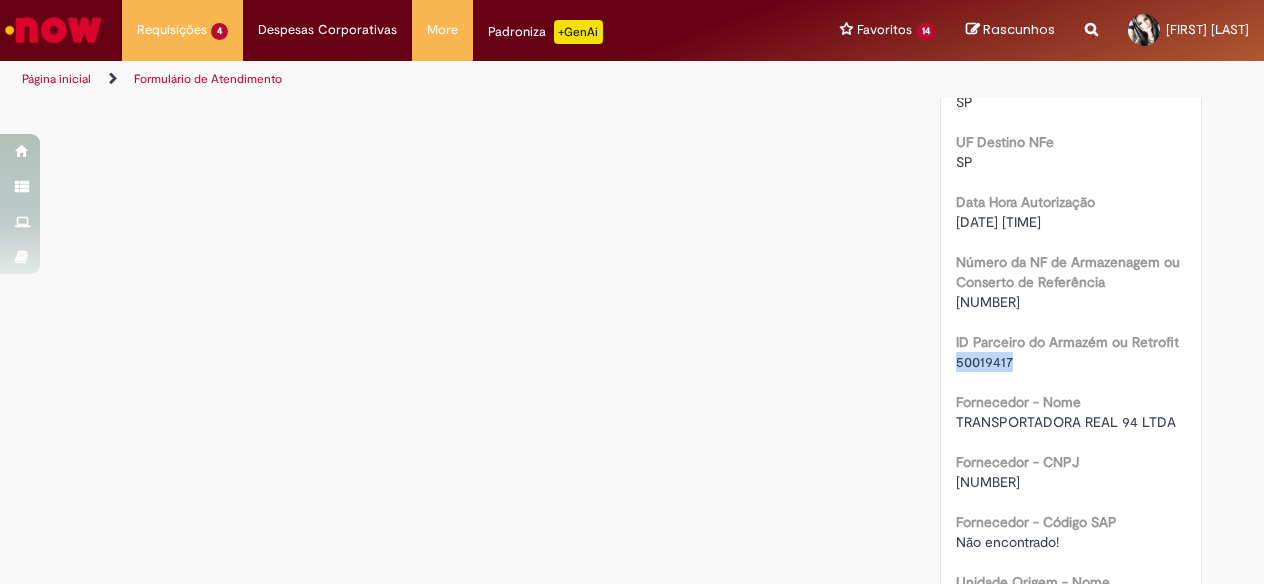 click on "50019417" at bounding box center [984, 362] 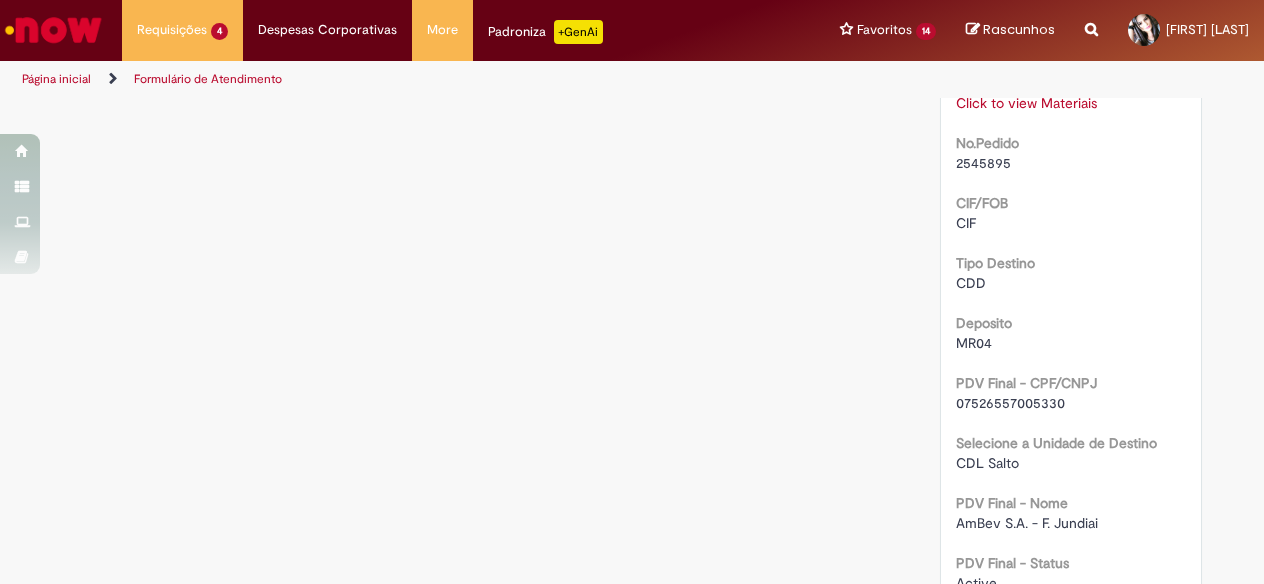 scroll, scrollTop: 2100, scrollLeft: 0, axis: vertical 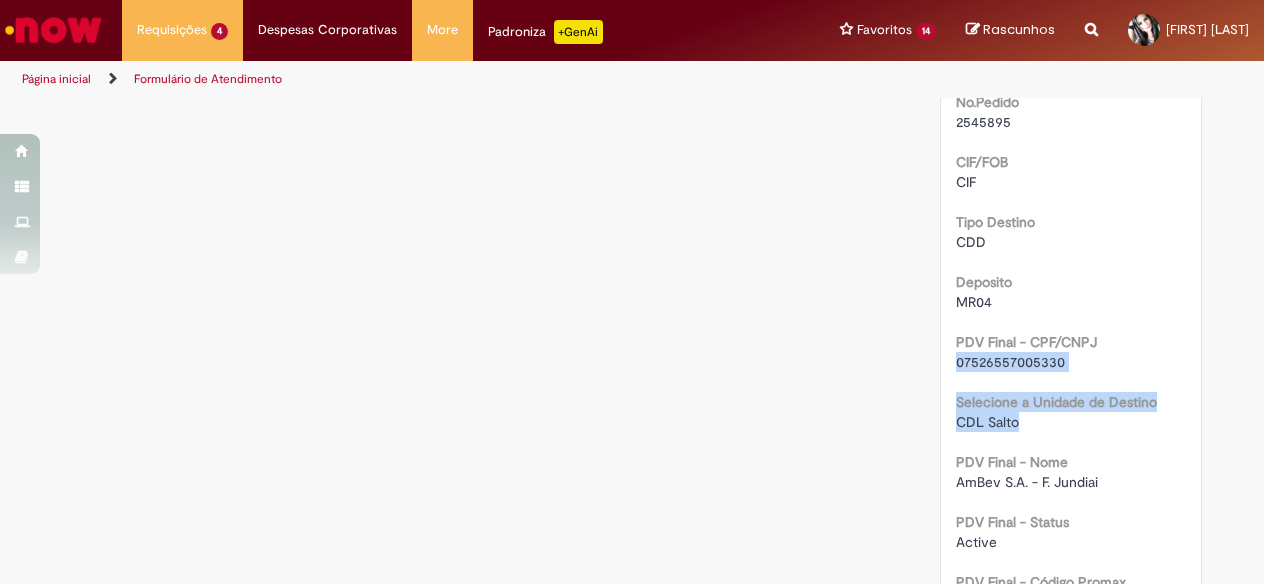 drag, startPoint x: 949, startPoint y: 423, endPoint x: 1050, endPoint y: 481, distance: 116.46888 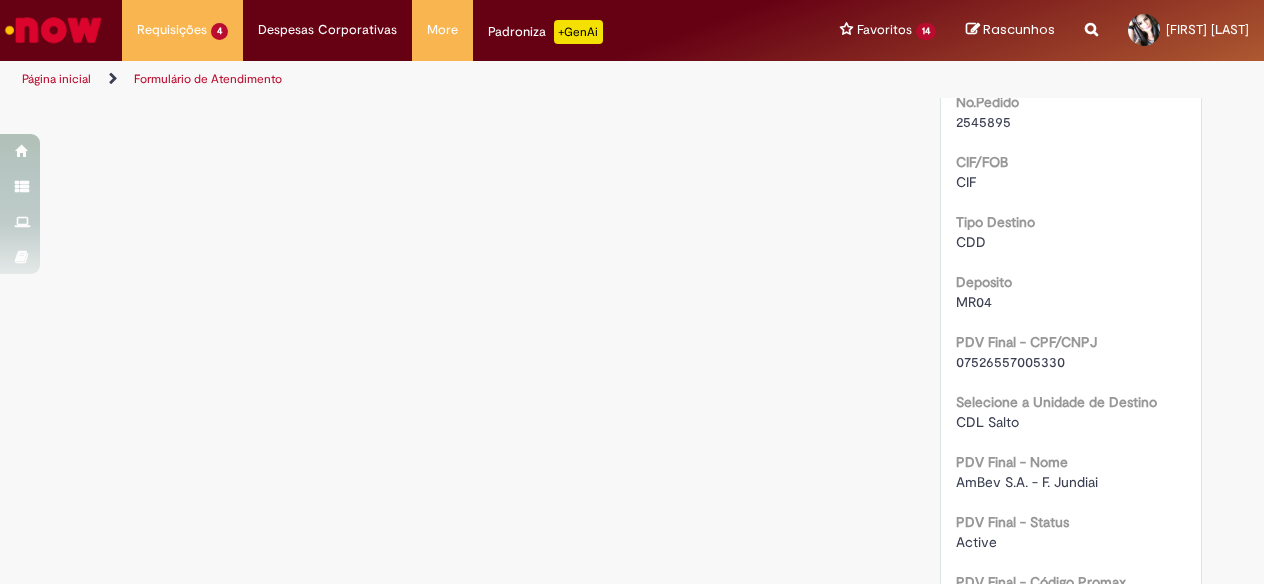 drag, startPoint x: 143, startPoint y: 299, endPoint x: 194, endPoint y: 281, distance: 54.08327 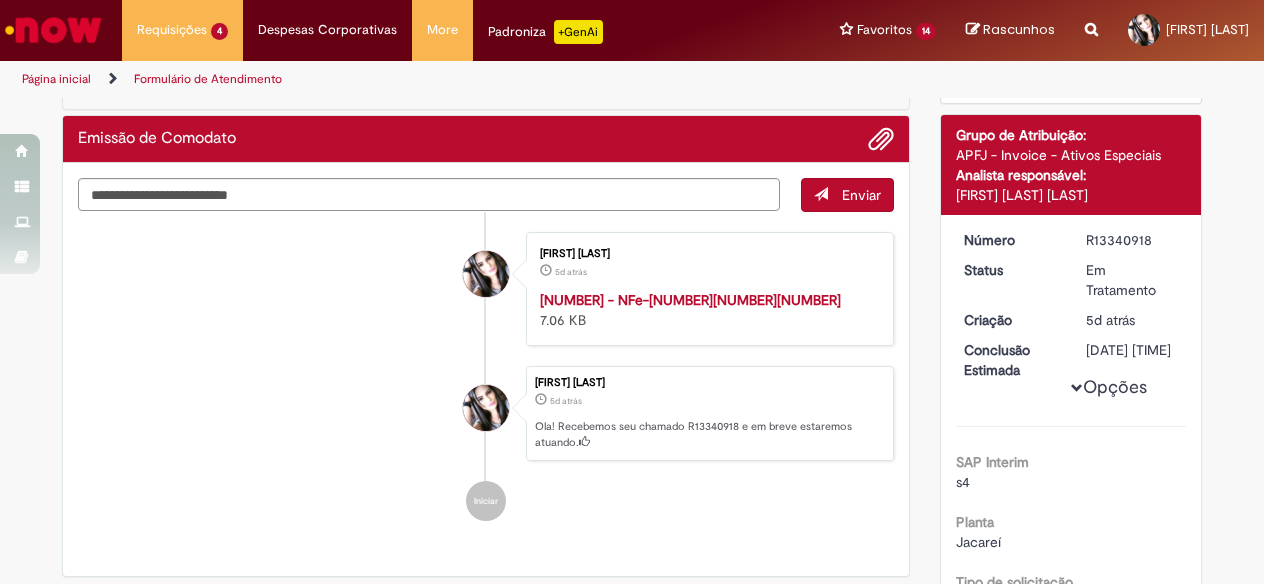 scroll, scrollTop: 0, scrollLeft: 0, axis: both 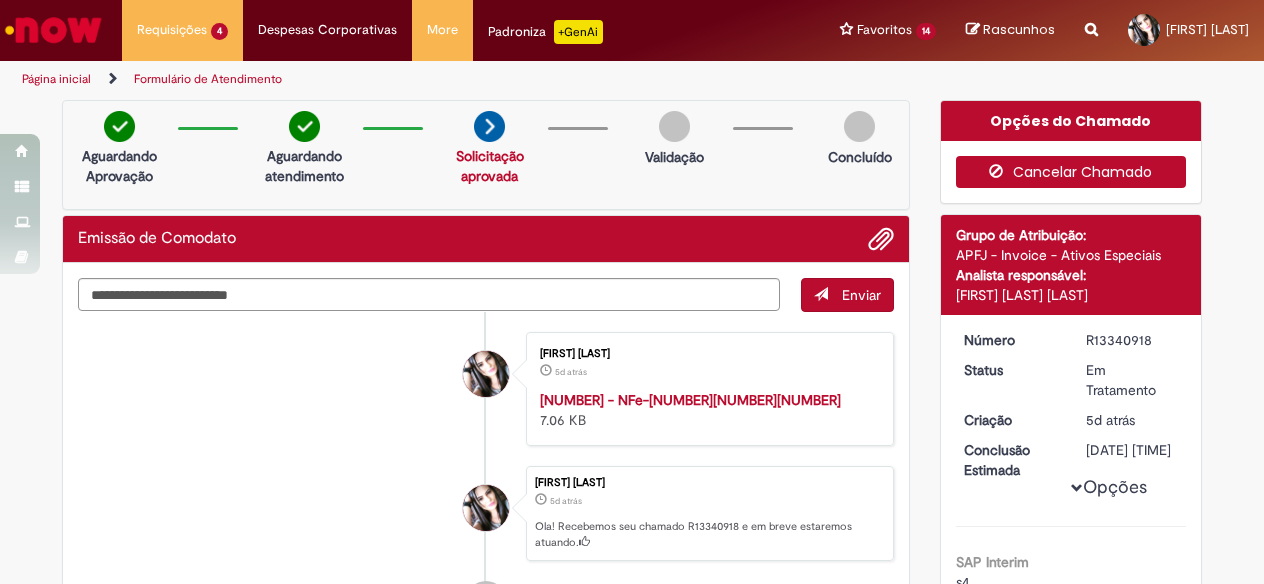 click on "Cancelar Chamado" at bounding box center [1071, 172] 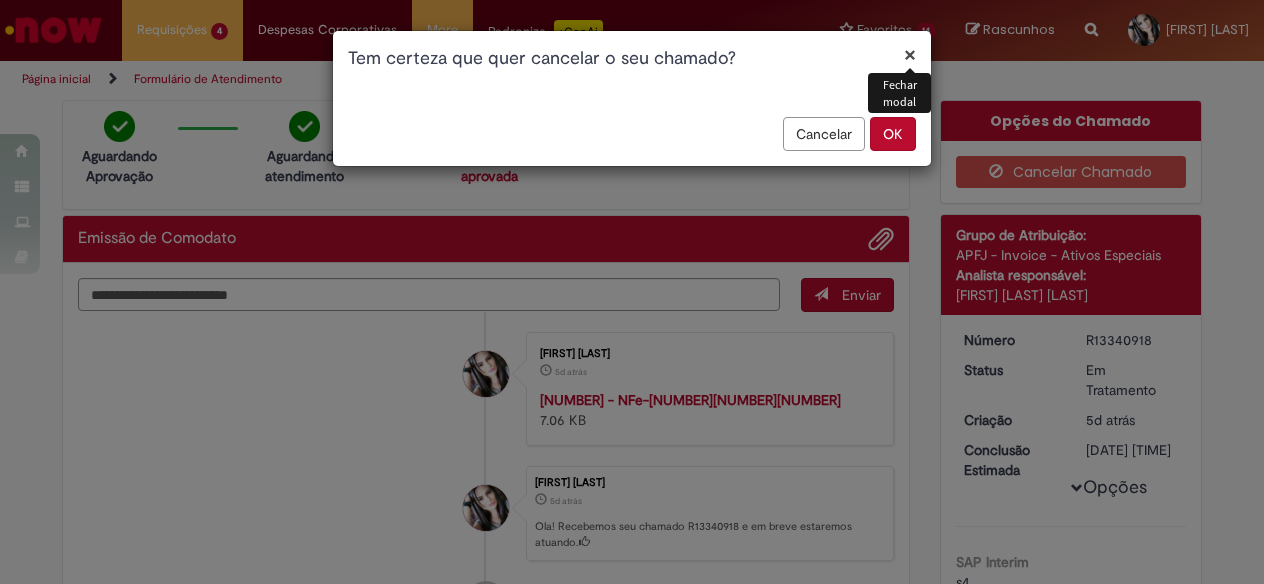 click on "OK" at bounding box center [893, 134] 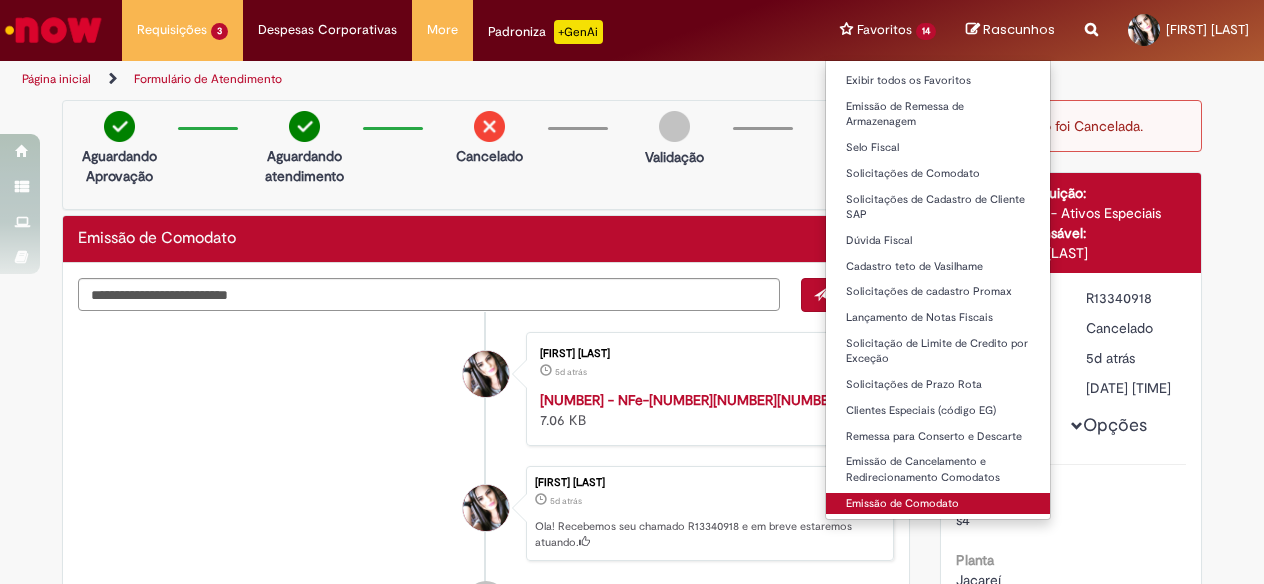 click on "Emissão de Comodato" at bounding box center (938, 504) 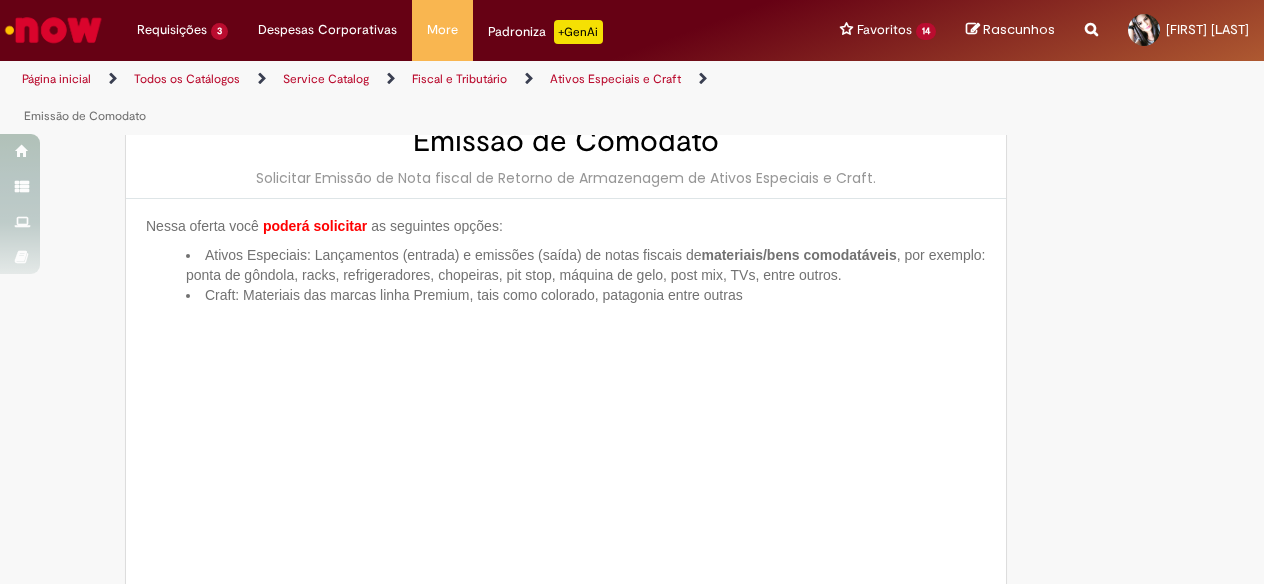 scroll, scrollTop: 0, scrollLeft: 0, axis: both 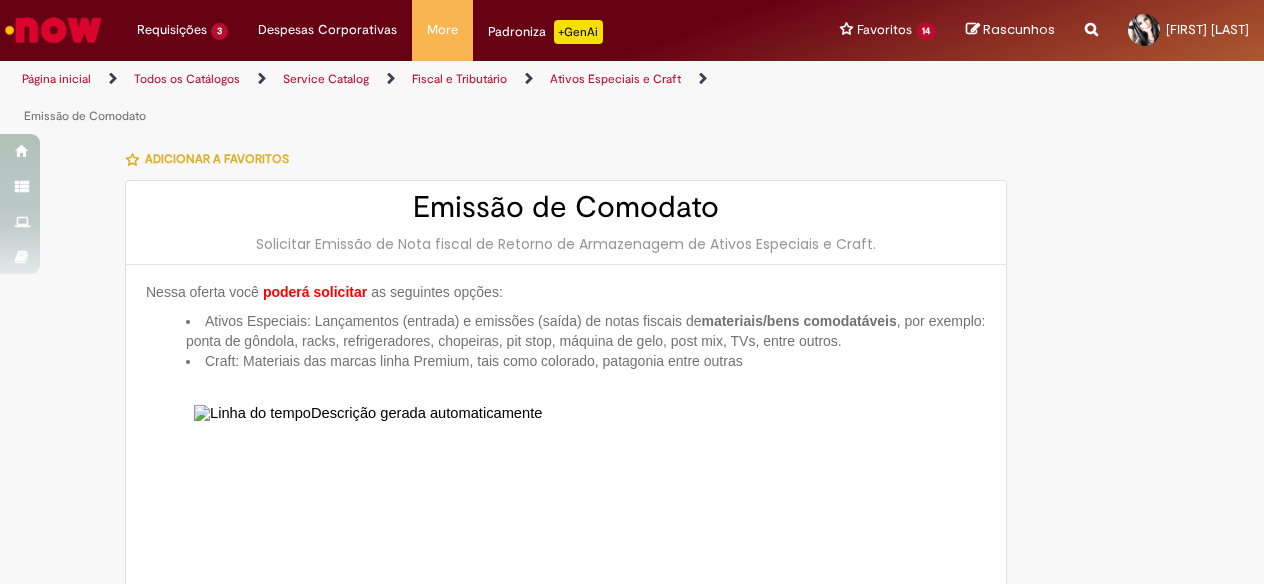 click on "Adicionar a Favoritos
Emissão de Comodato
Solicitar Emissão de Nota fiscal de Retorno de Armazenagem de Ativos Especiais e Craft.
Nessa oferta você   poderá solicitar   as seguintes opções:
Ativos Especiais: Lançamentos (entrada) e emissões (saída) de notas fiscais de  materiais/bens comodatáveis , por exemplo: ponta de gôndola, racks, refrigeradores, chopeiras, pit stop, máquina de gelo, post mix, TVs, entre outros.
Craft: Materiais das marcas linha Premium, tais como colorado, patagonia entre outras
Verificar antes da abertura do chamado:
Se o projeto está alinhado com a Administração Central – AC (gerência);
Se o  código SAP  do material que será comodatado está corretamente cadastrado no sistema;
utilizar campo de descrição/justificativa;
Se o  pedido
processos automatizados
C onnect ." at bounding box center (632, 830) 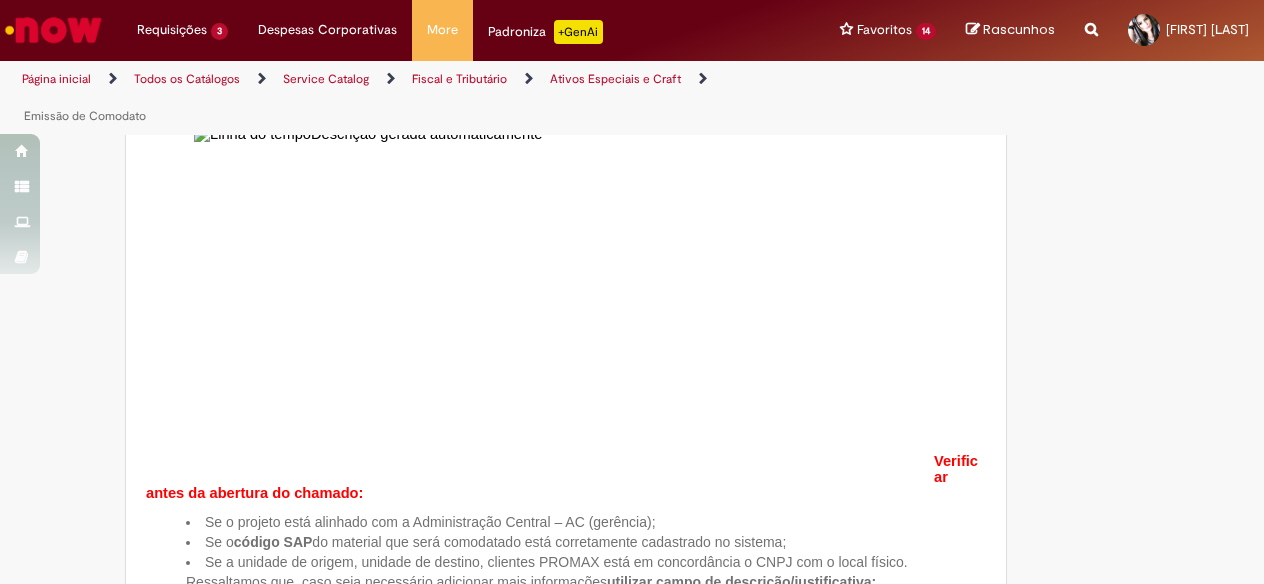 scroll, scrollTop: 0, scrollLeft: 0, axis: both 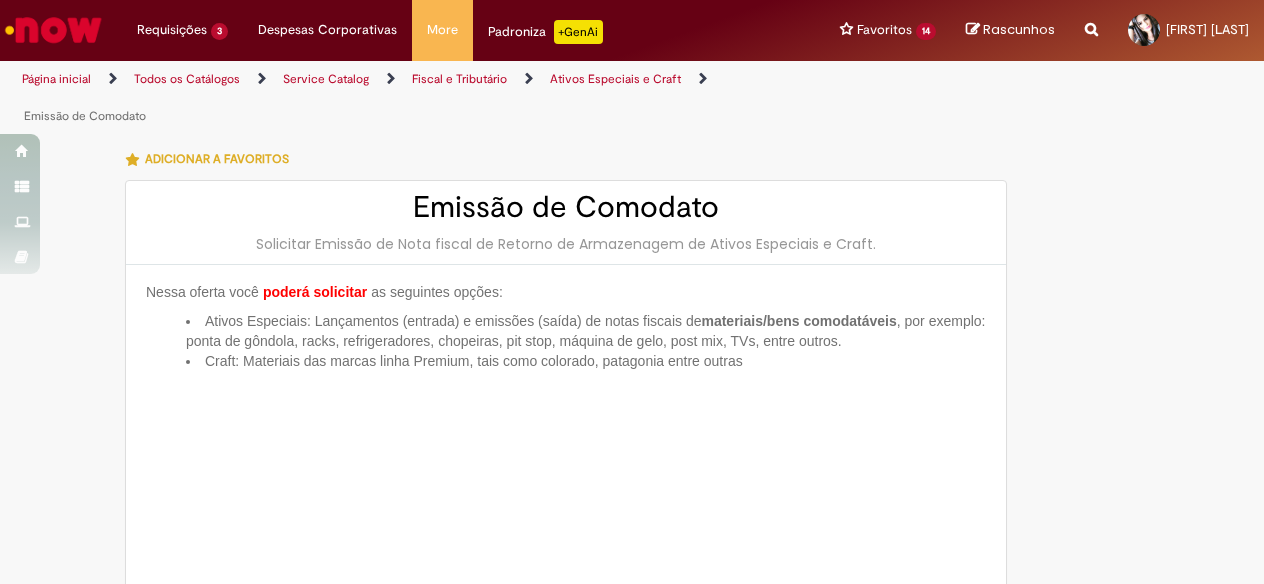 type on "**********" 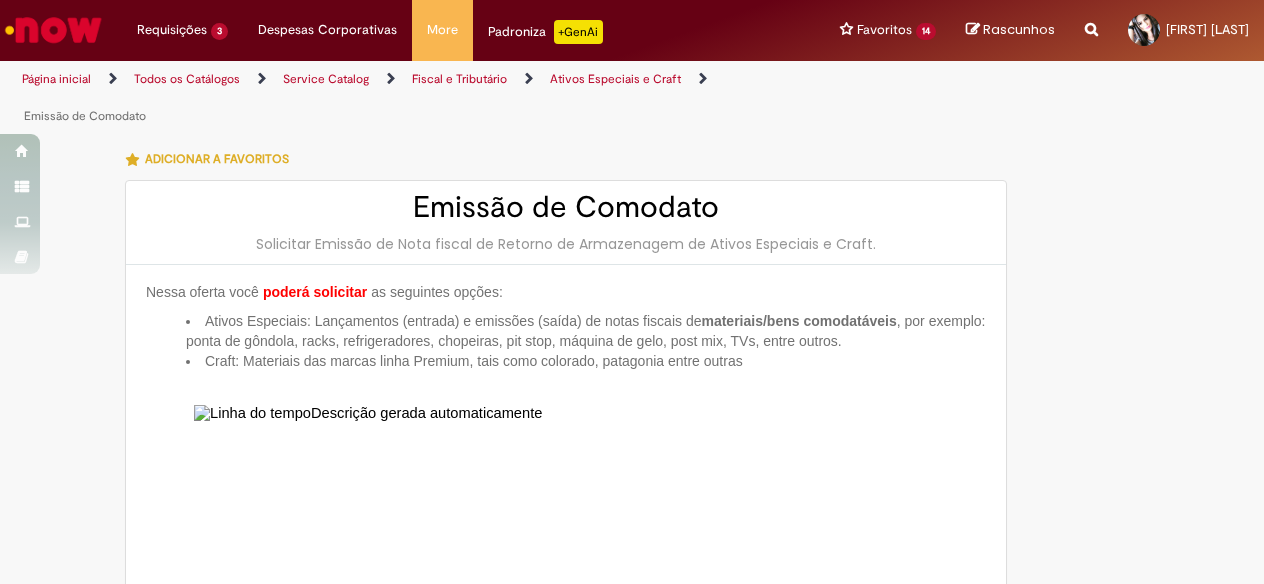 type on "**********" 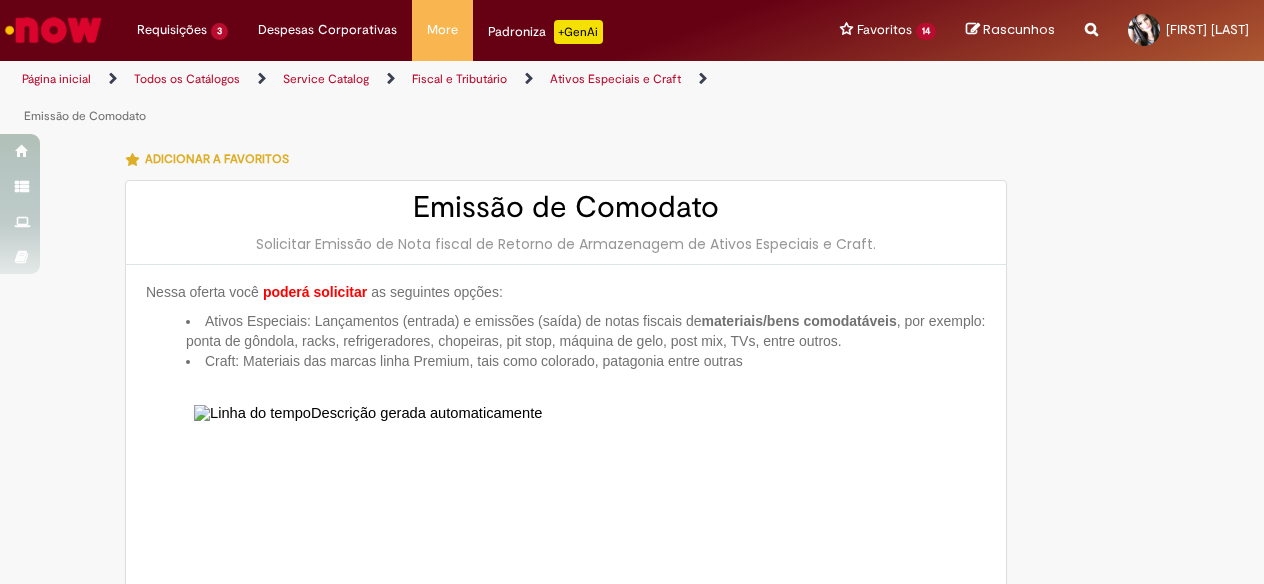 scroll, scrollTop: 0, scrollLeft: 0, axis: both 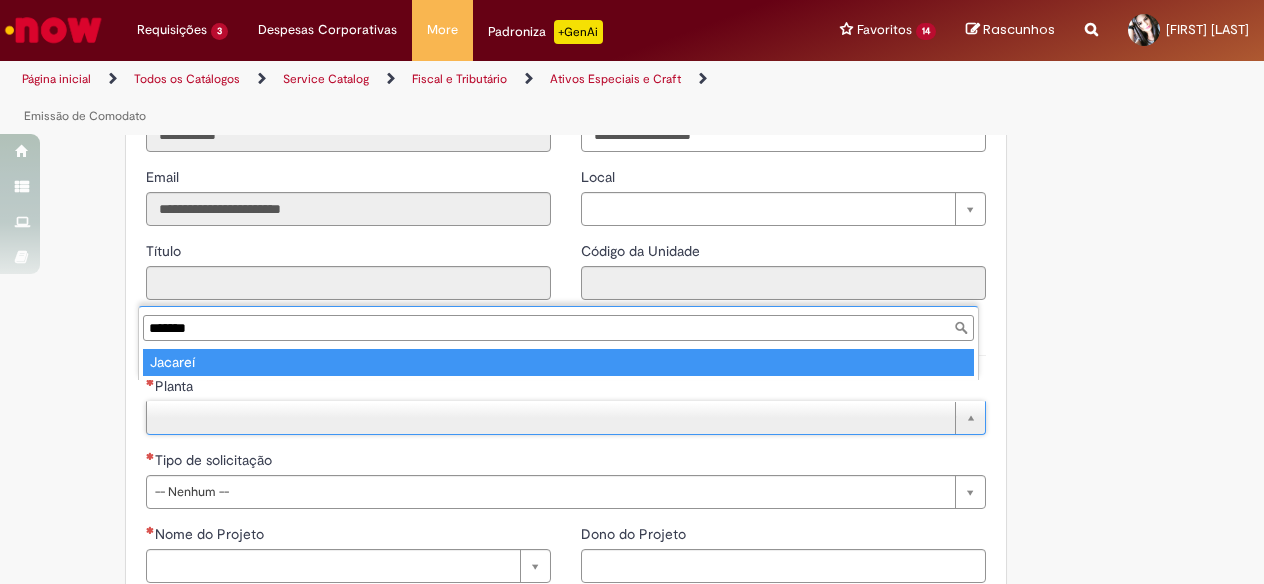 type on "*******" 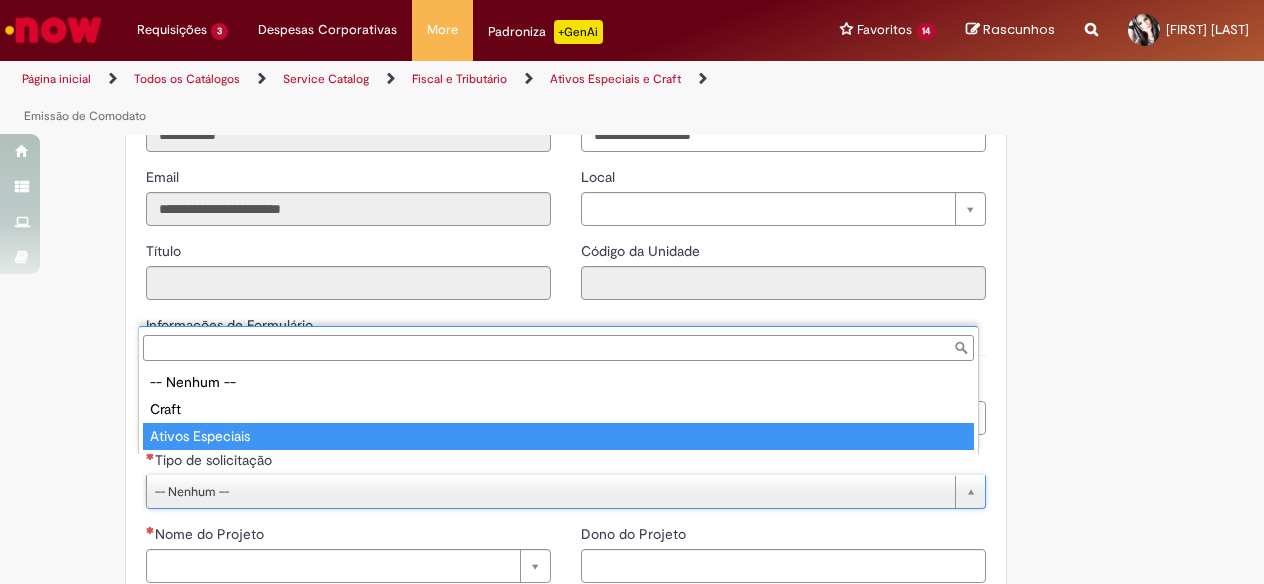 type on "**********" 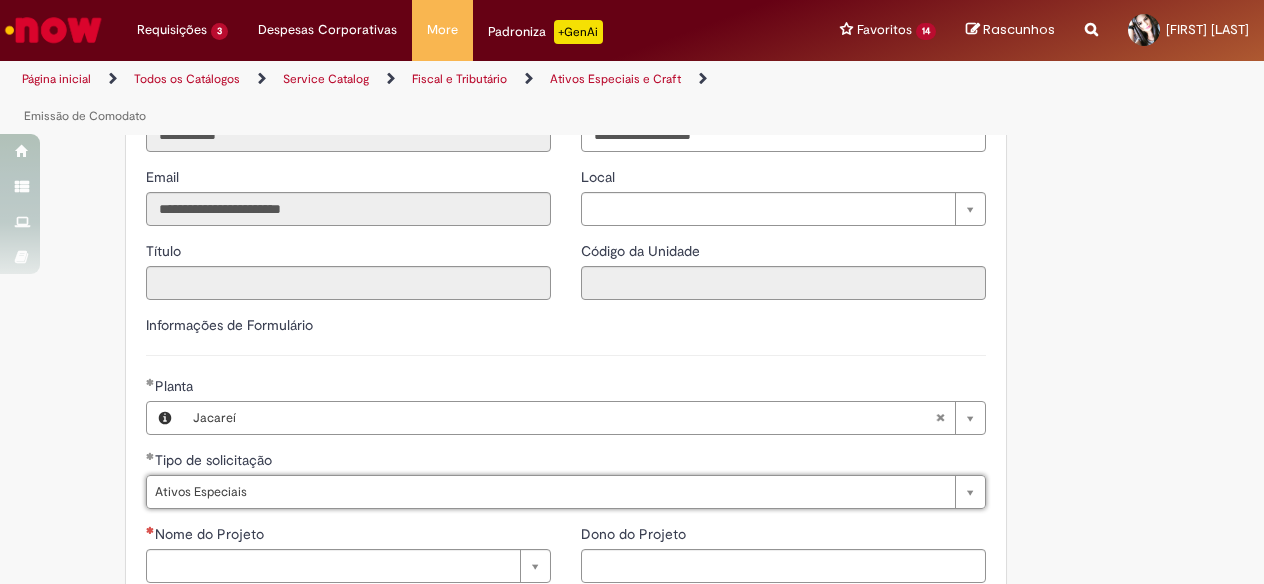 scroll, scrollTop: 1500, scrollLeft: 0, axis: vertical 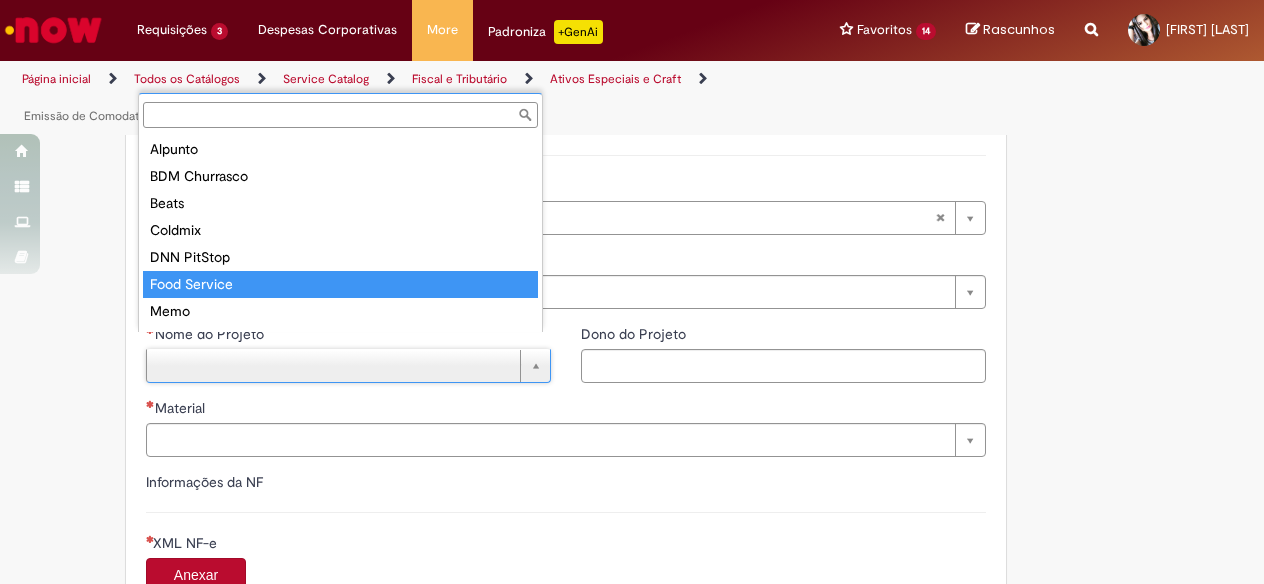 type on "**********" 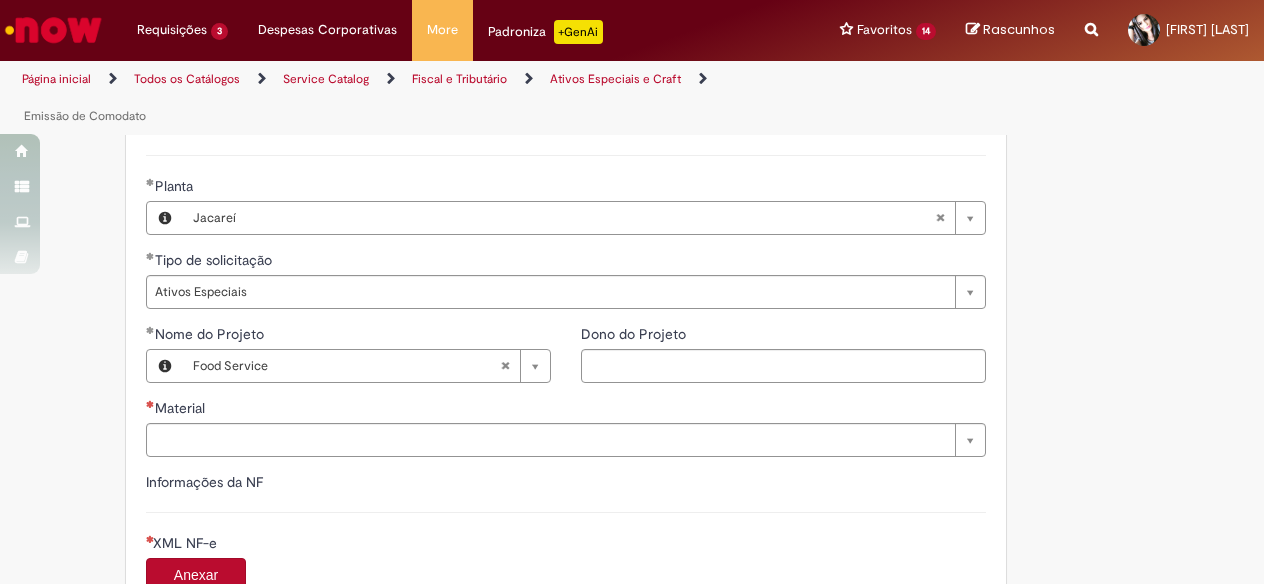 click on "Dono do Projeto" at bounding box center (783, 336) 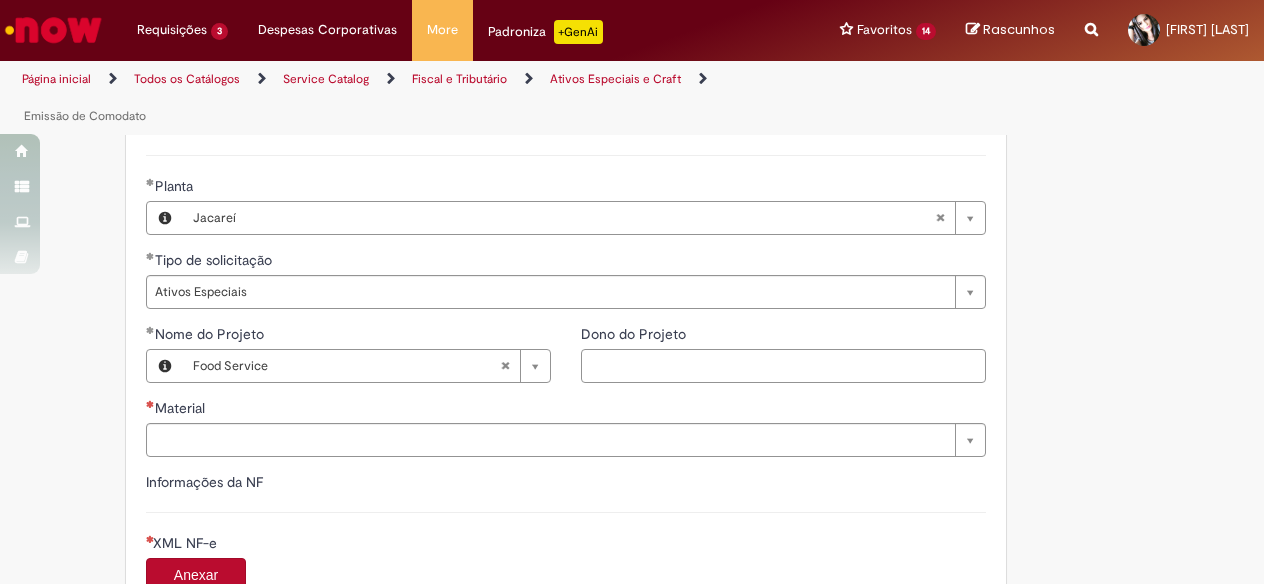 click on "Dono do Projeto" at bounding box center [783, 366] 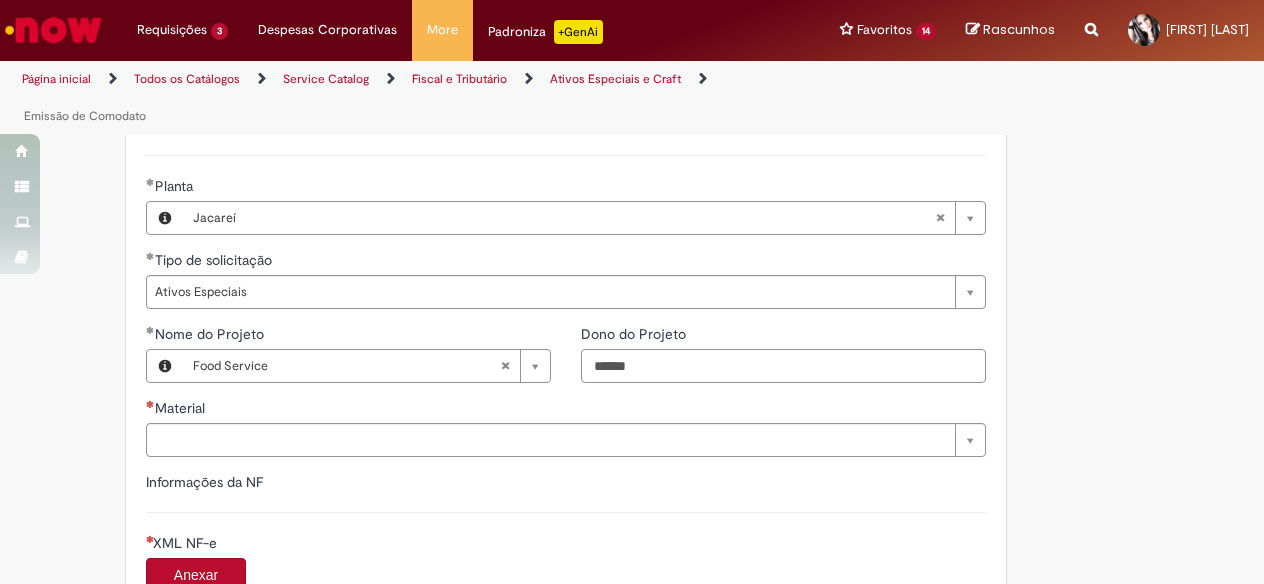 type on "******" 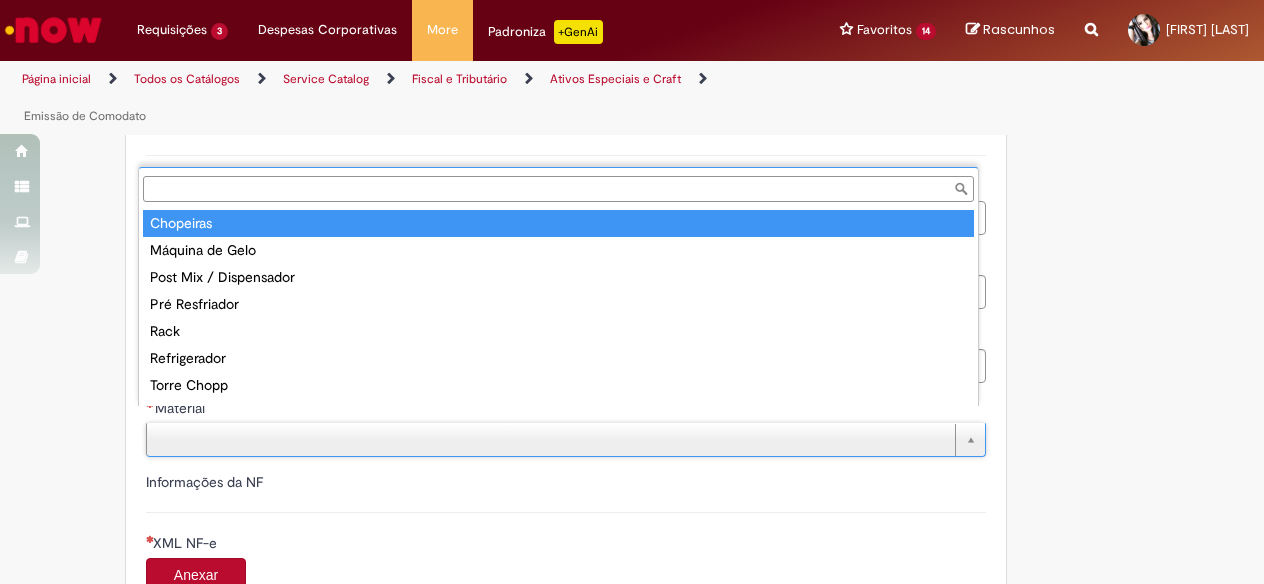 type on "*********" 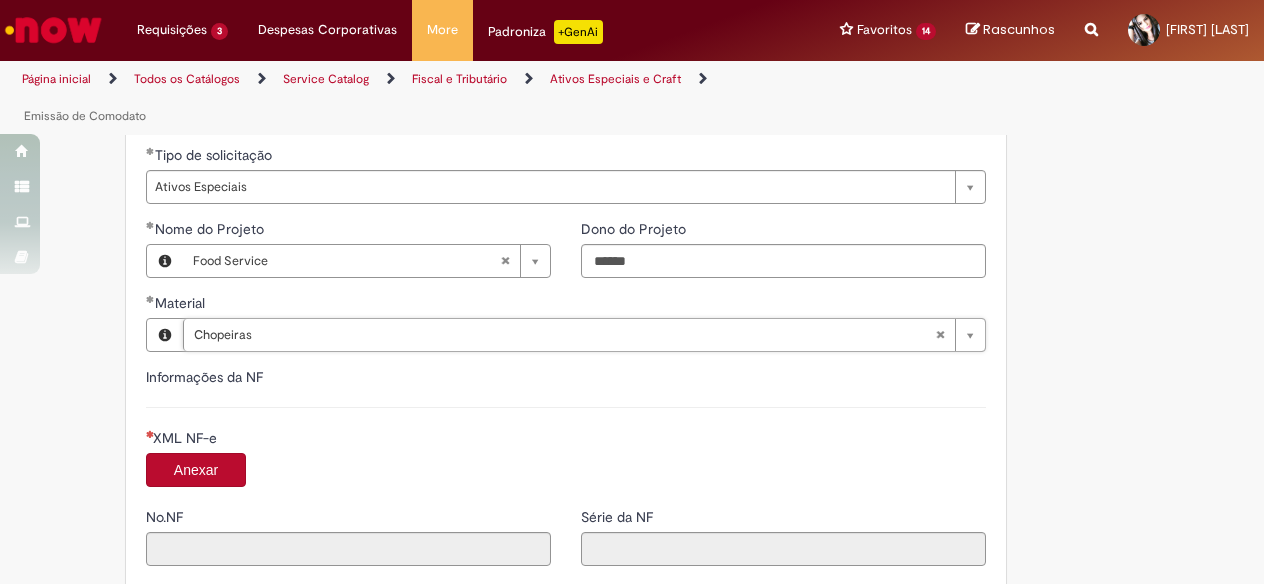 scroll, scrollTop: 1700, scrollLeft: 0, axis: vertical 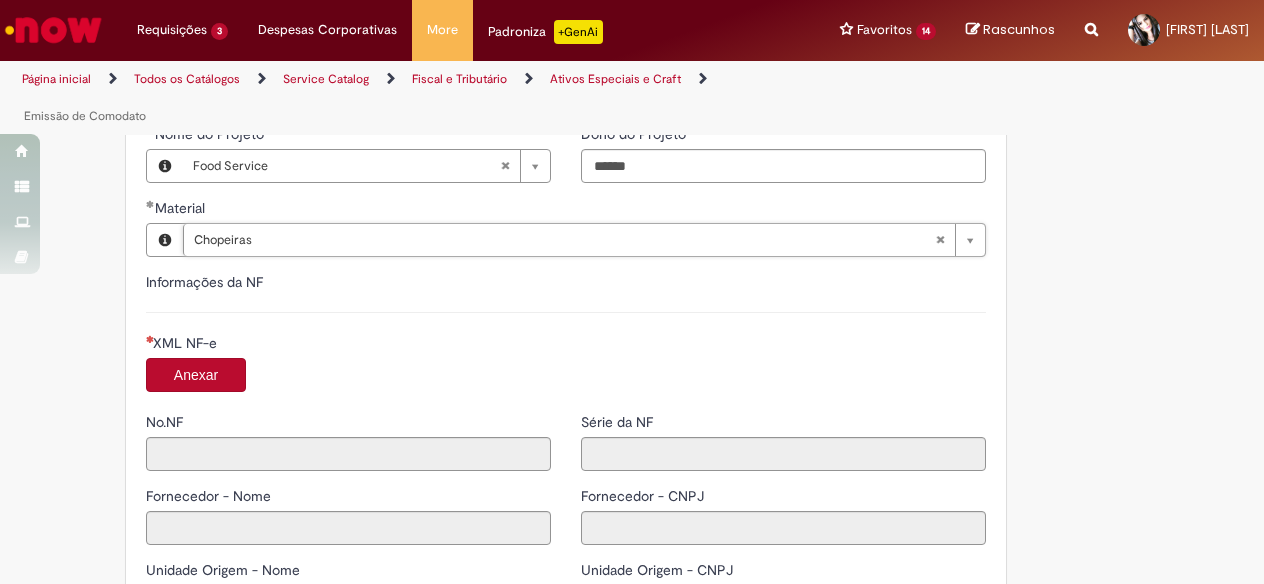 click on "Anexar" at bounding box center (196, 375) 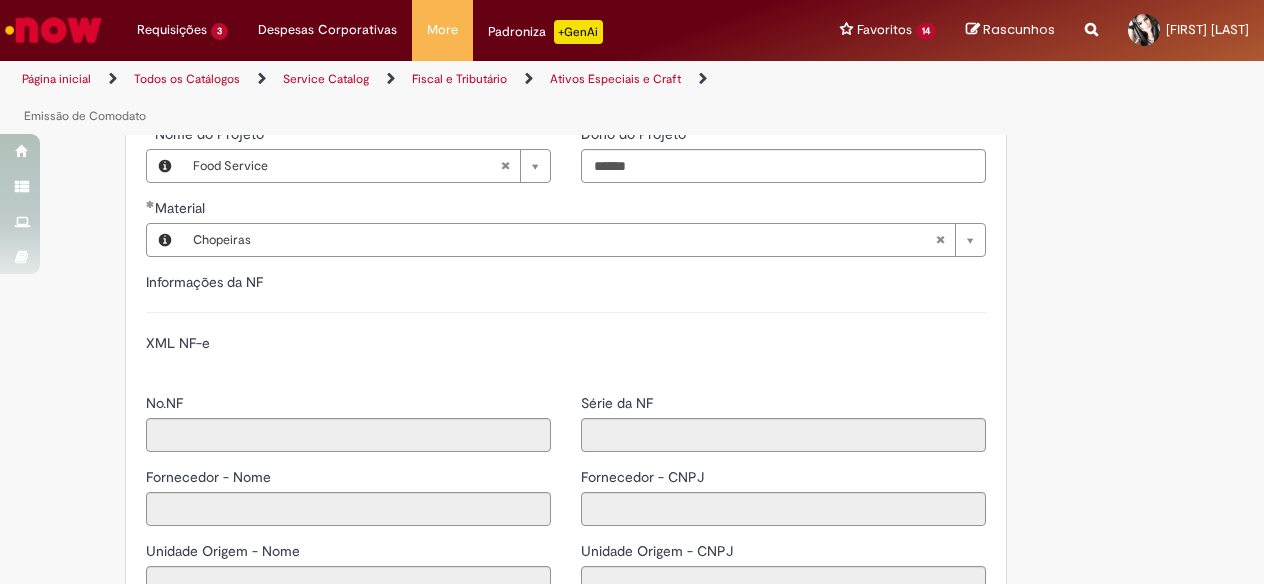 type on "****" 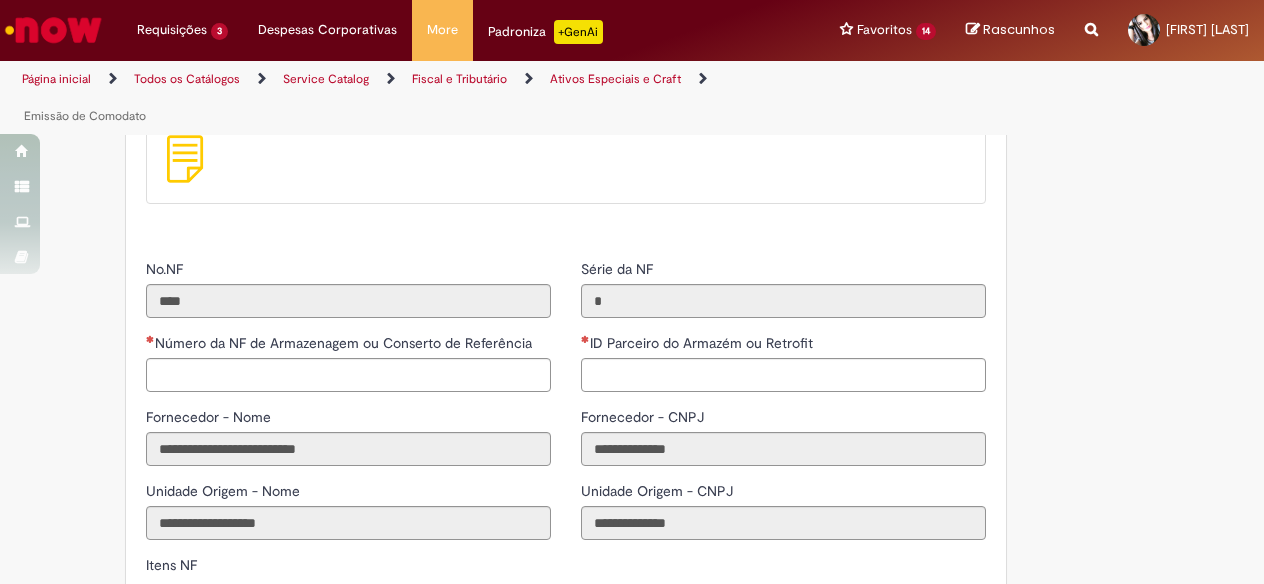 scroll, scrollTop: 2000, scrollLeft: 0, axis: vertical 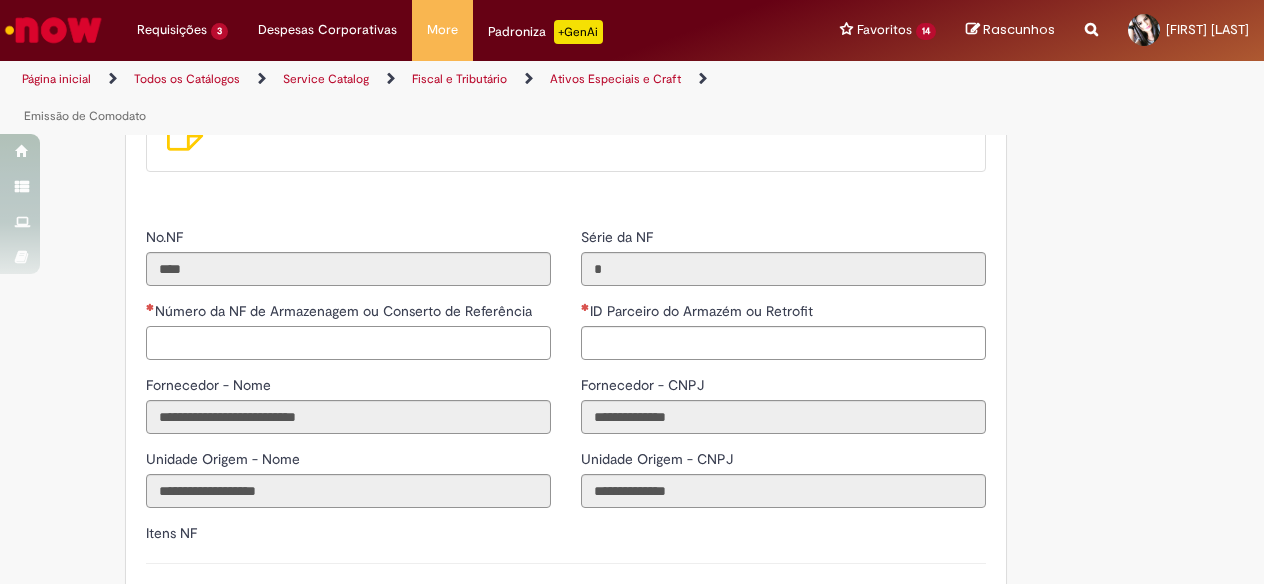 click on "Número da NF de Armazenagem ou Conserto de Referência" at bounding box center (348, 343) 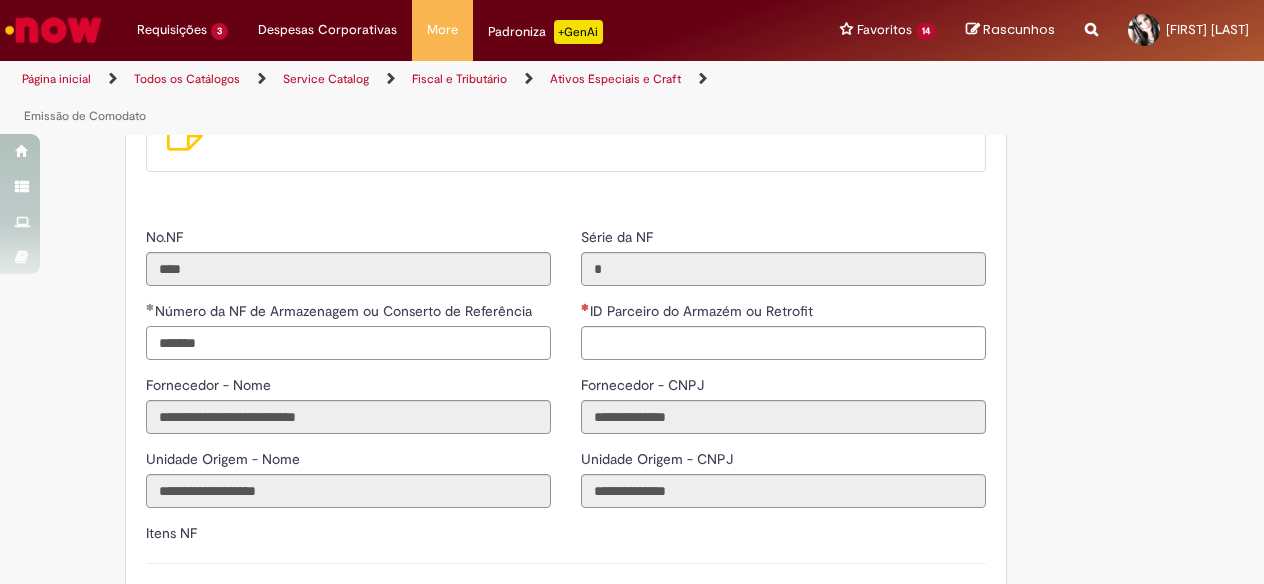 type on "*******" 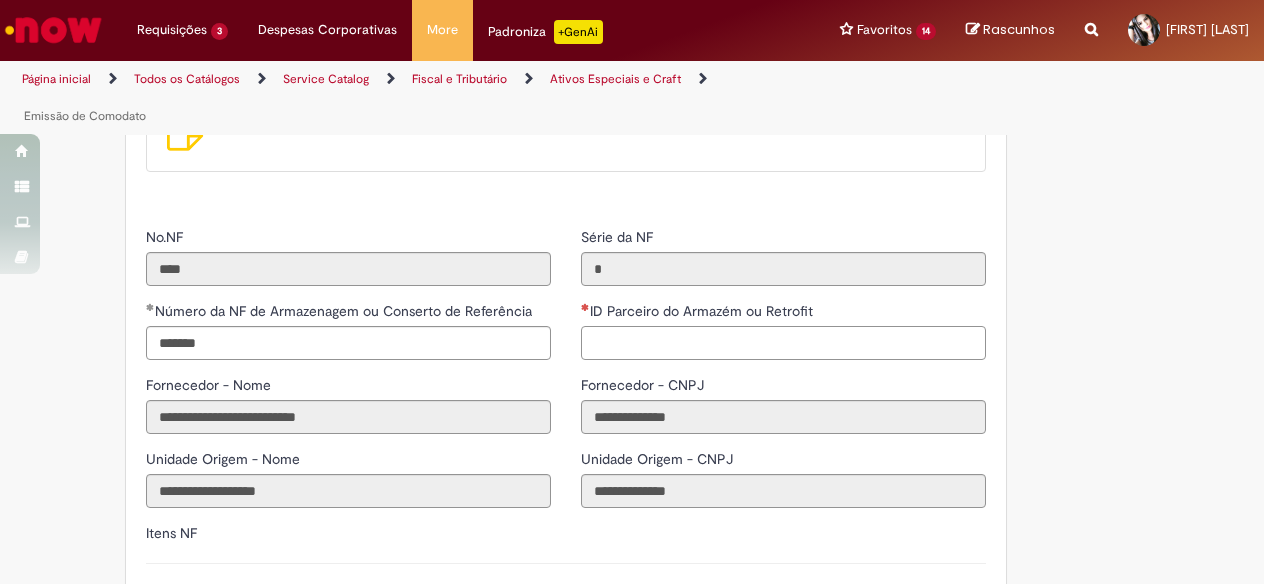 click on "ID Parceiro do Armazém ou Retrofit" at bounding box center (783, 343) 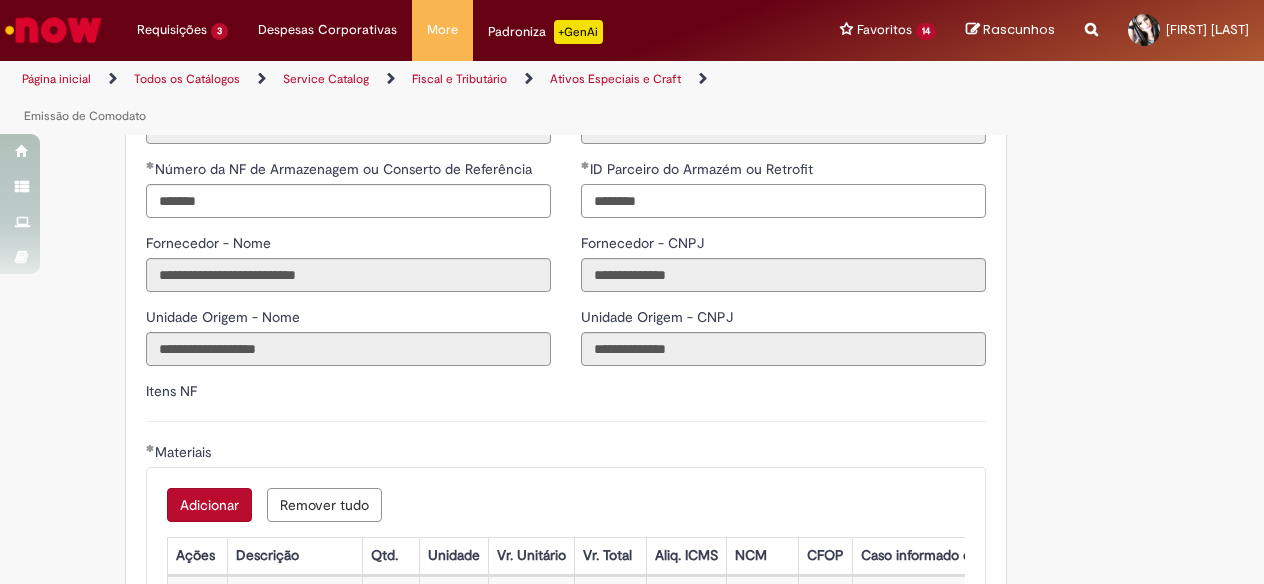scroll, scrollTop: 2200, scrollLeft: 0, axis: vertical 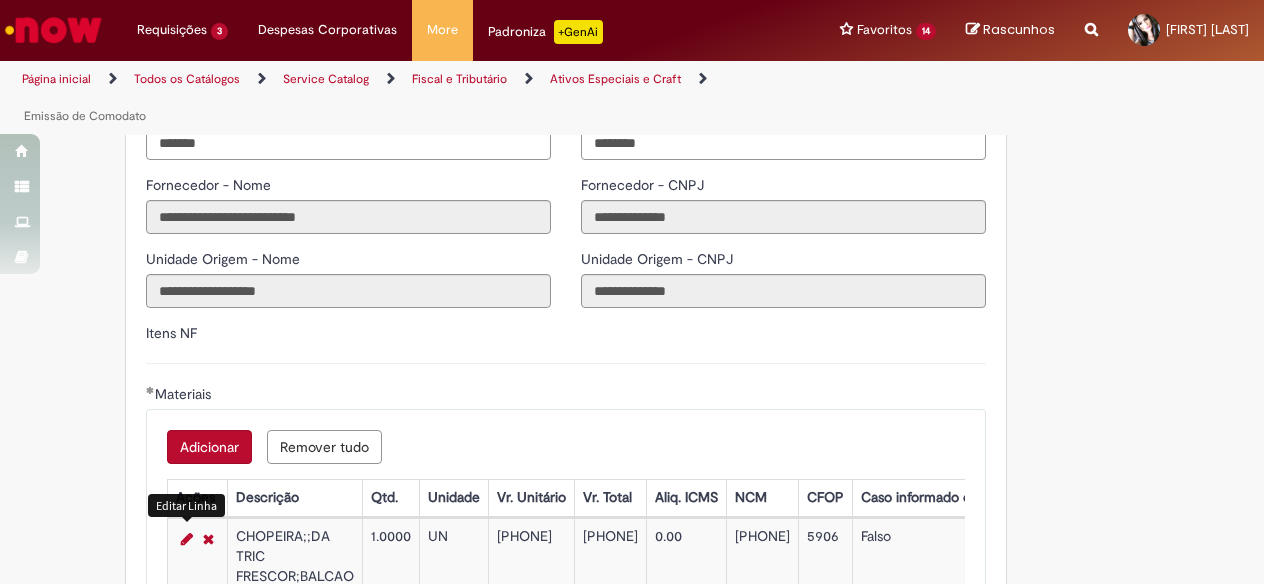 type on "********" 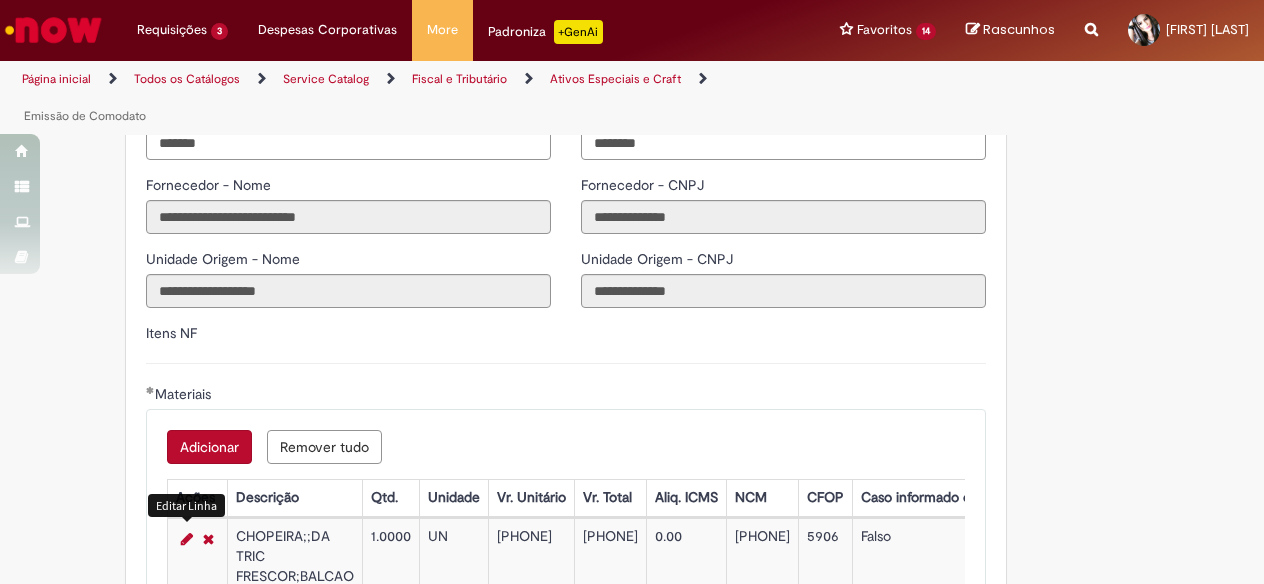 click at bounding box center (187, 539) 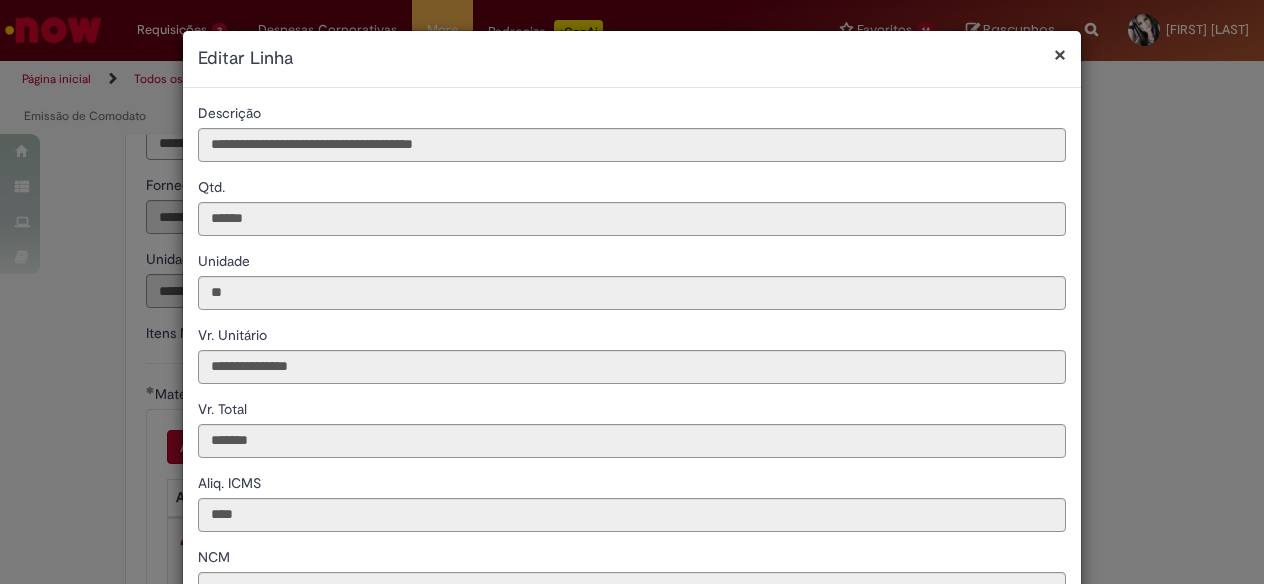 click on "**********" at bounding box center (632, 292) 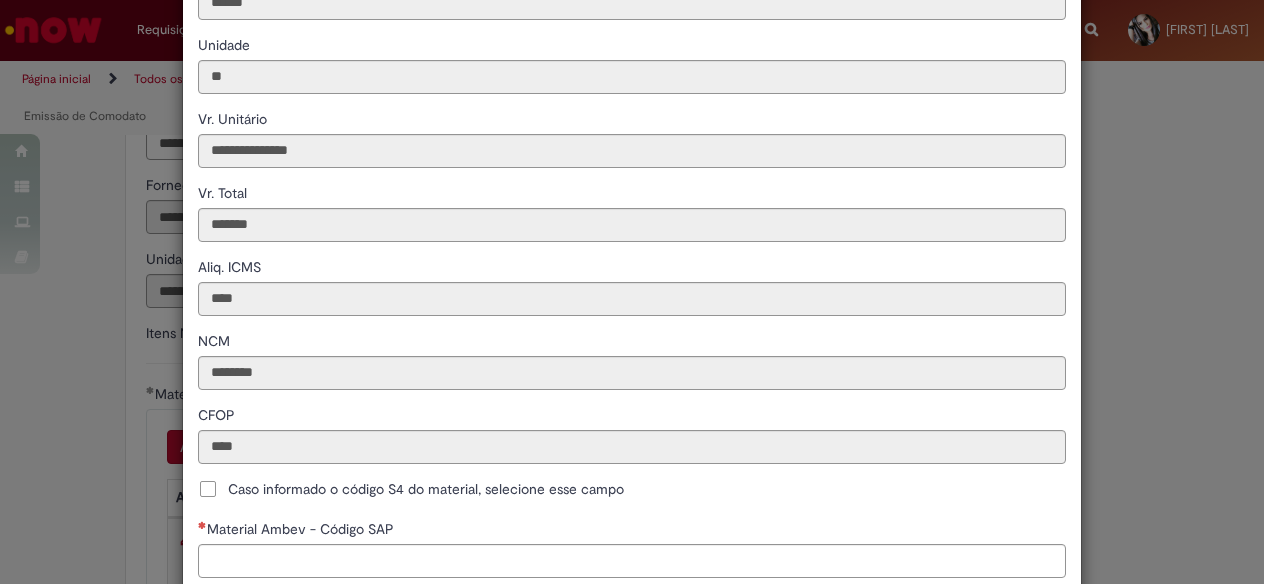 scroll, scrollTop: 483, scrollLeft: 0, axis: vertical 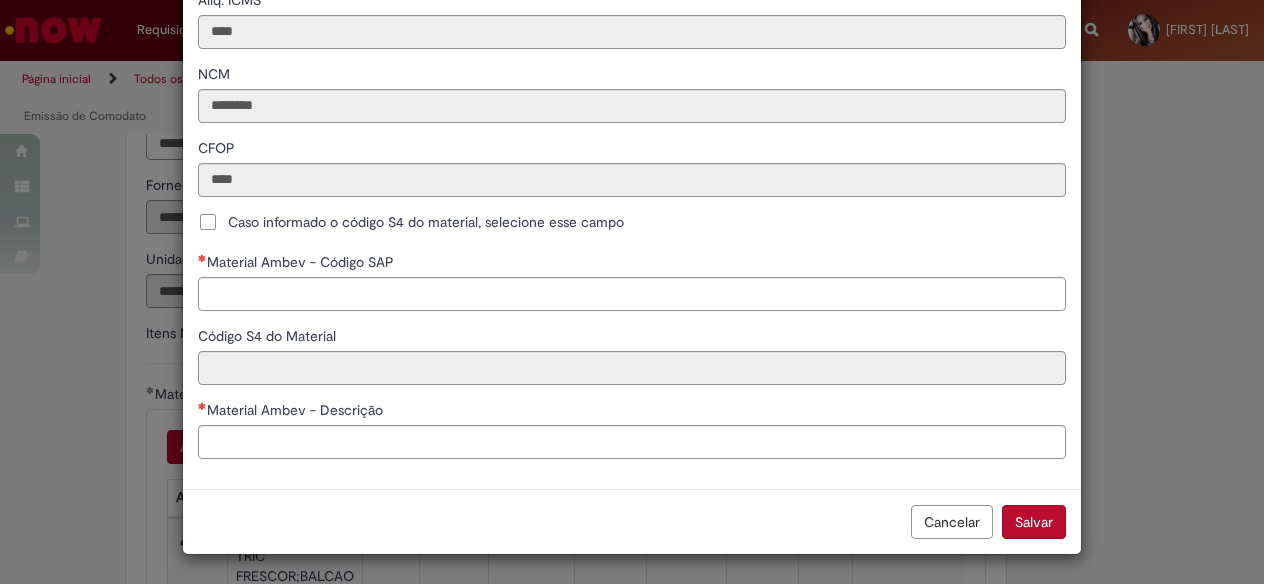 click on "Caso informado o código S4 do material, selecione esse campo" at bounding box center (426, 222) 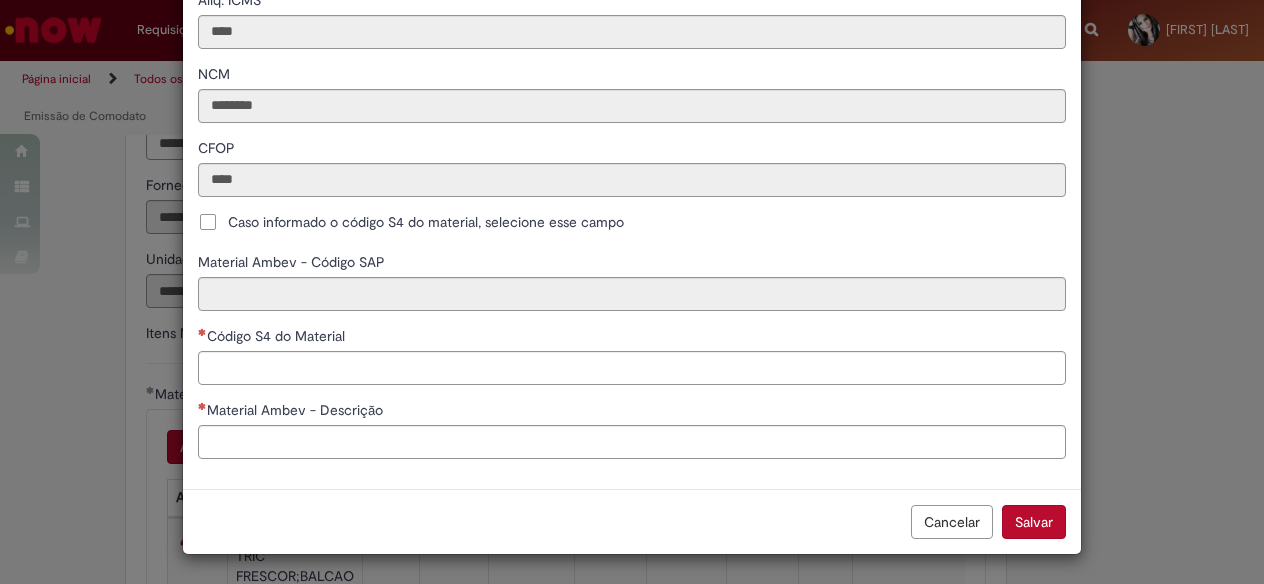 scroll, scrollTop: 482, scrollLeft: 0, axis: vertical 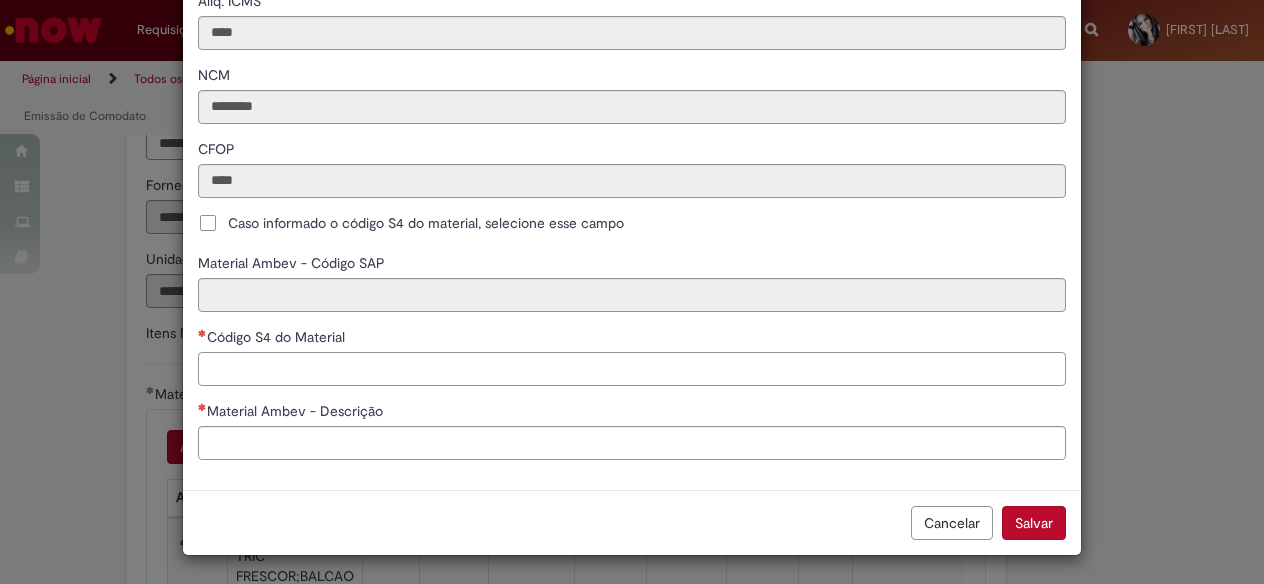 click on "Código S4 do Material" at bounding box center [632, 369] 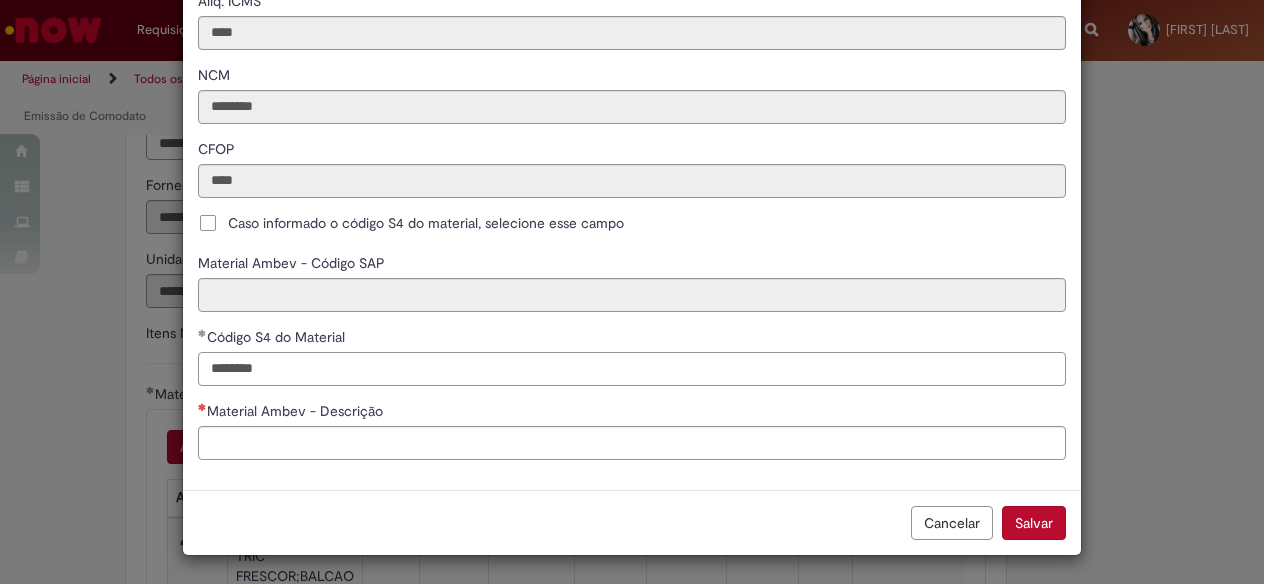 type on "********" 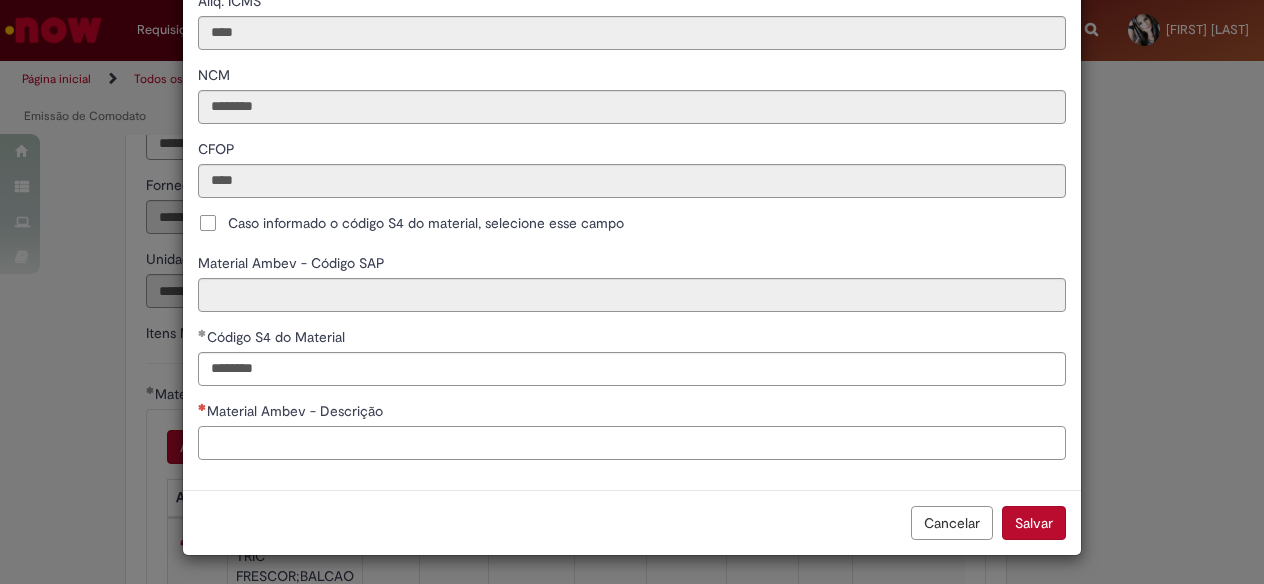 drag, startPoint x: 238, startPoint y: 443, endPoint x: 290, endPoint y: 441, distance: 52.03845 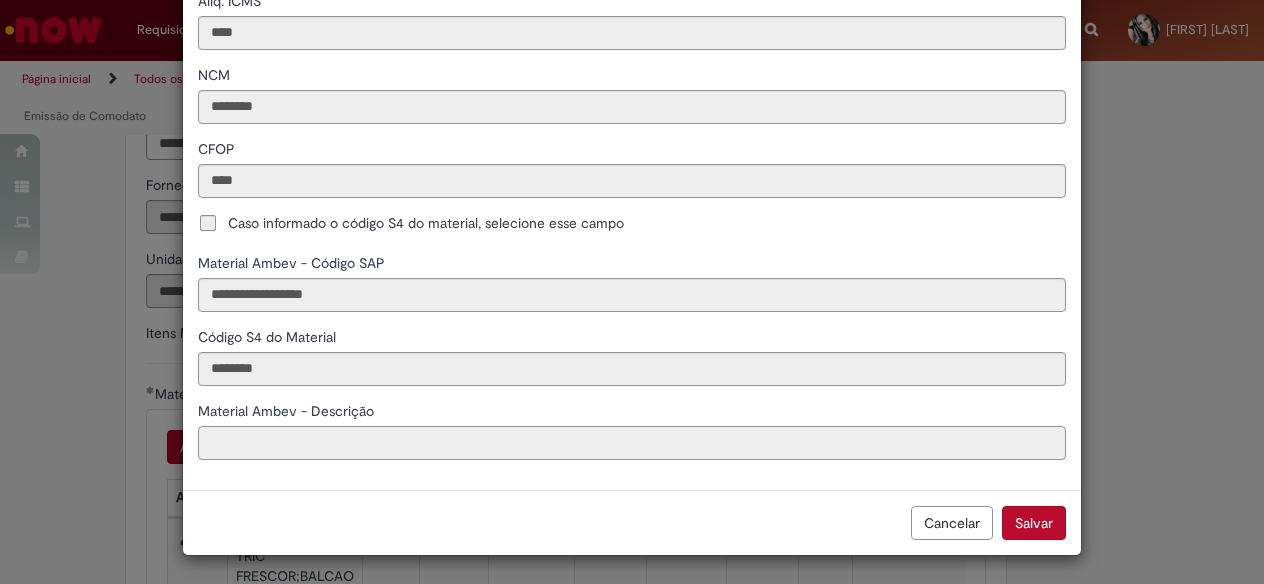 click on "Material Ambev - Descrição" at bounding box center [632, 443] 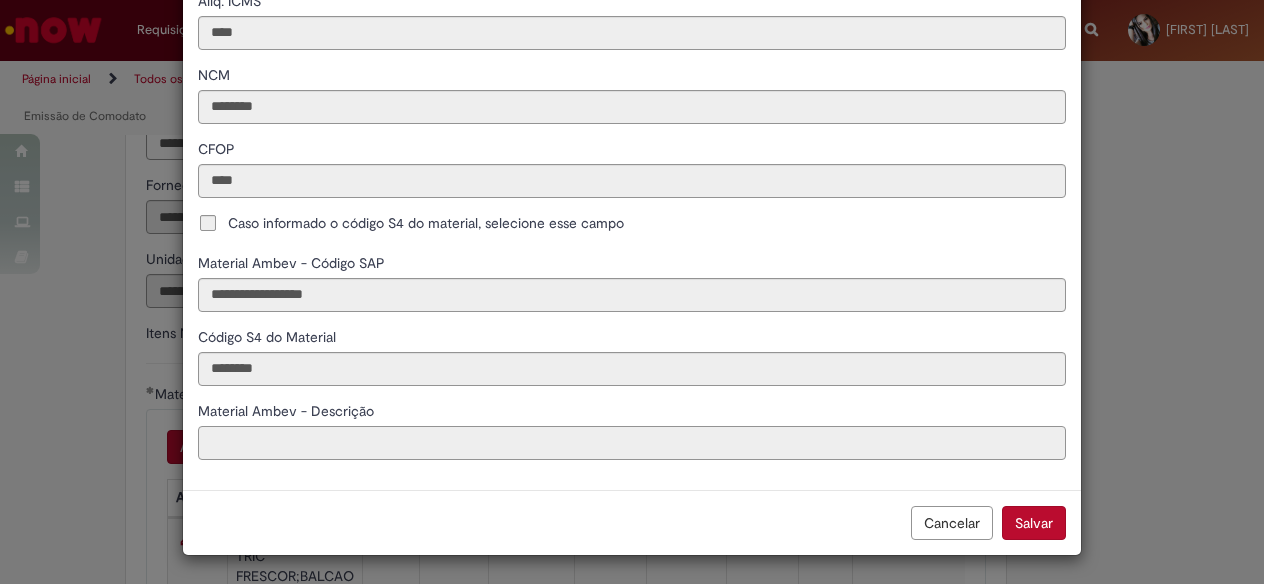 type on "**********" 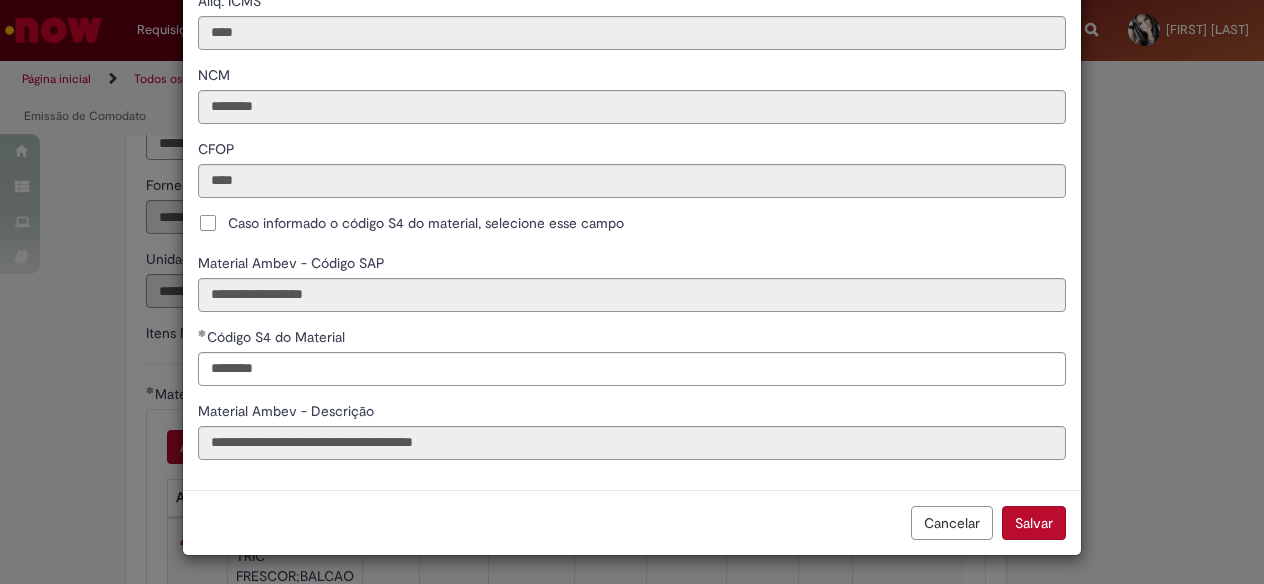 click on "Salvar" at bounding box center [1034, 523] 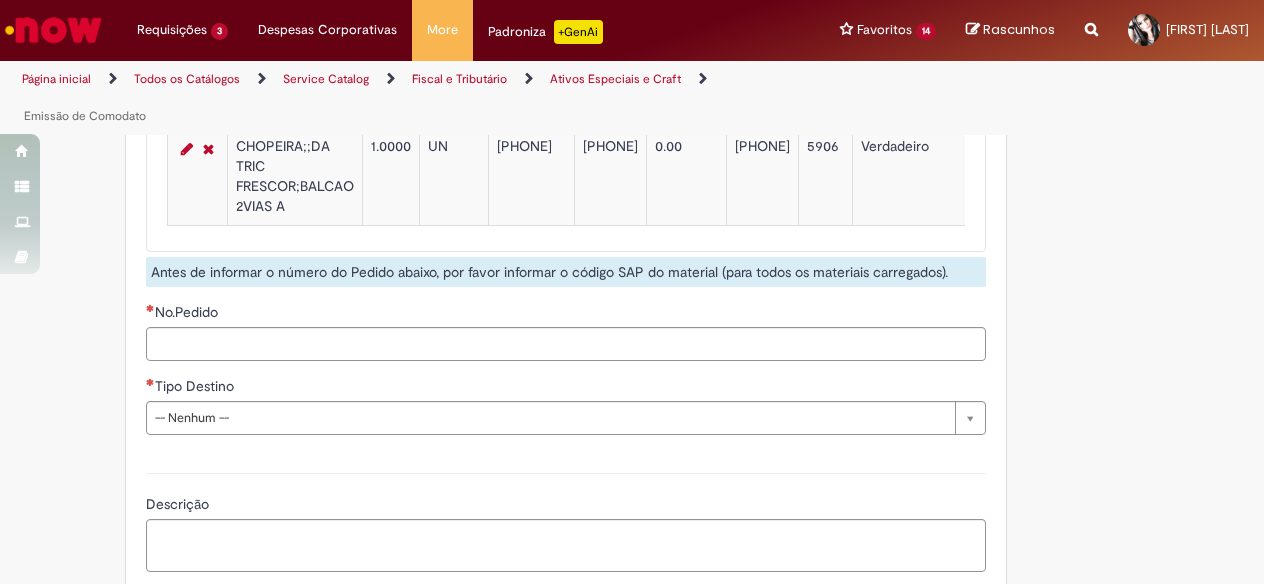 scroll, scrollTop: 2600, scrollLeft: 0, axis: vertical 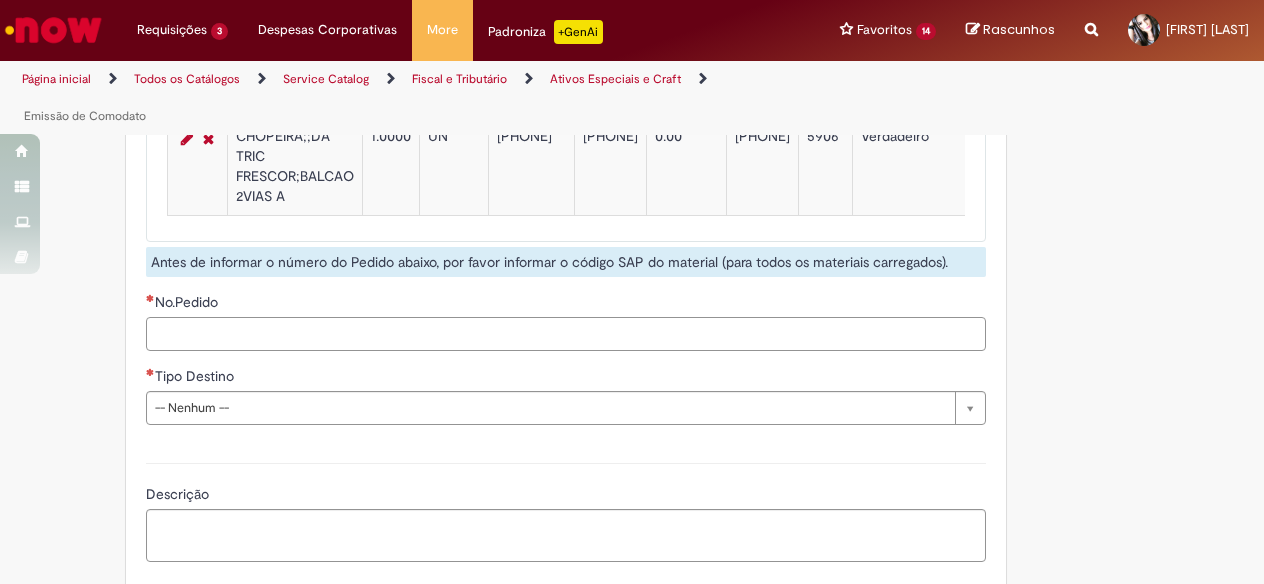 click on "No.Pedido" at bounding box center [566, 334] 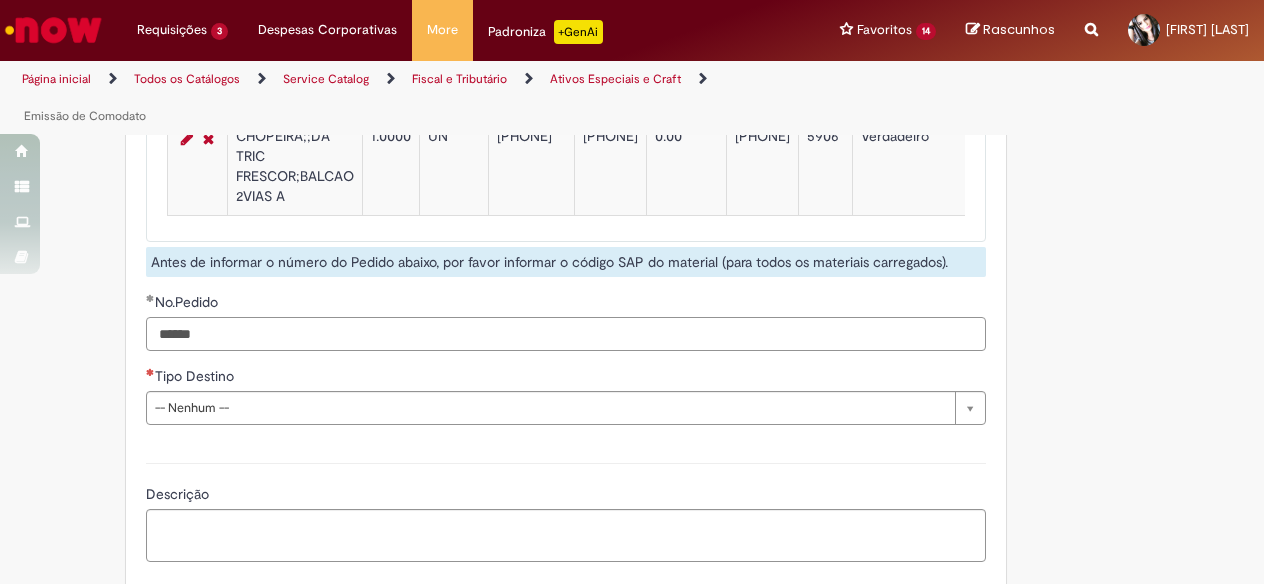 type on "******" 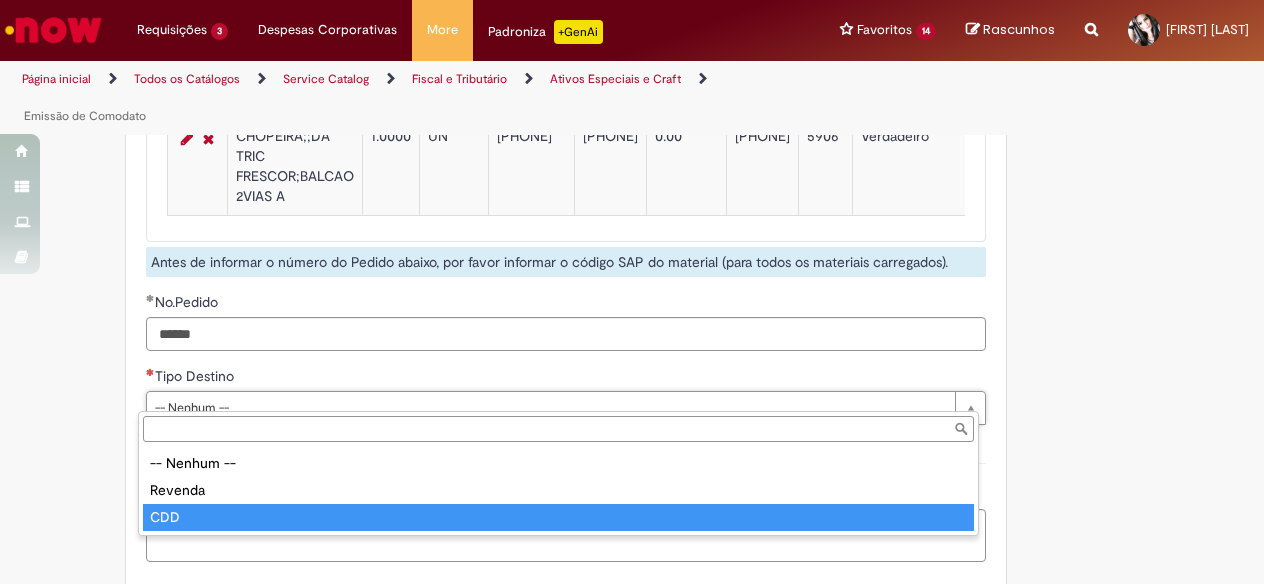 type on "***" 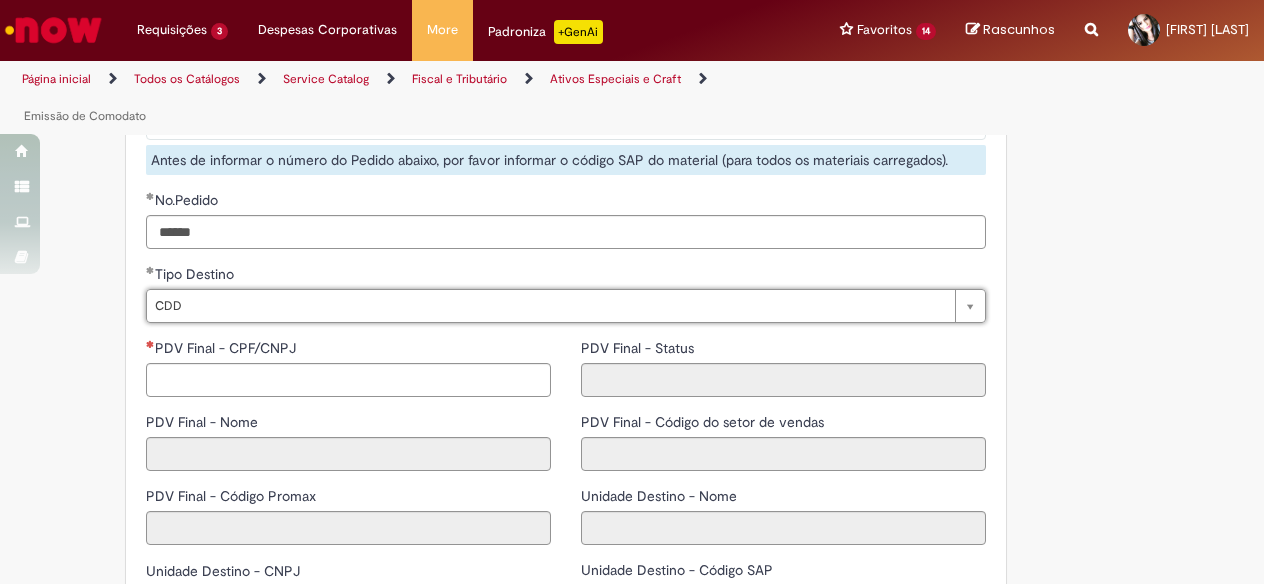 scroll, scrollTop: 2800, scrollLeft: 0, axis: vertical 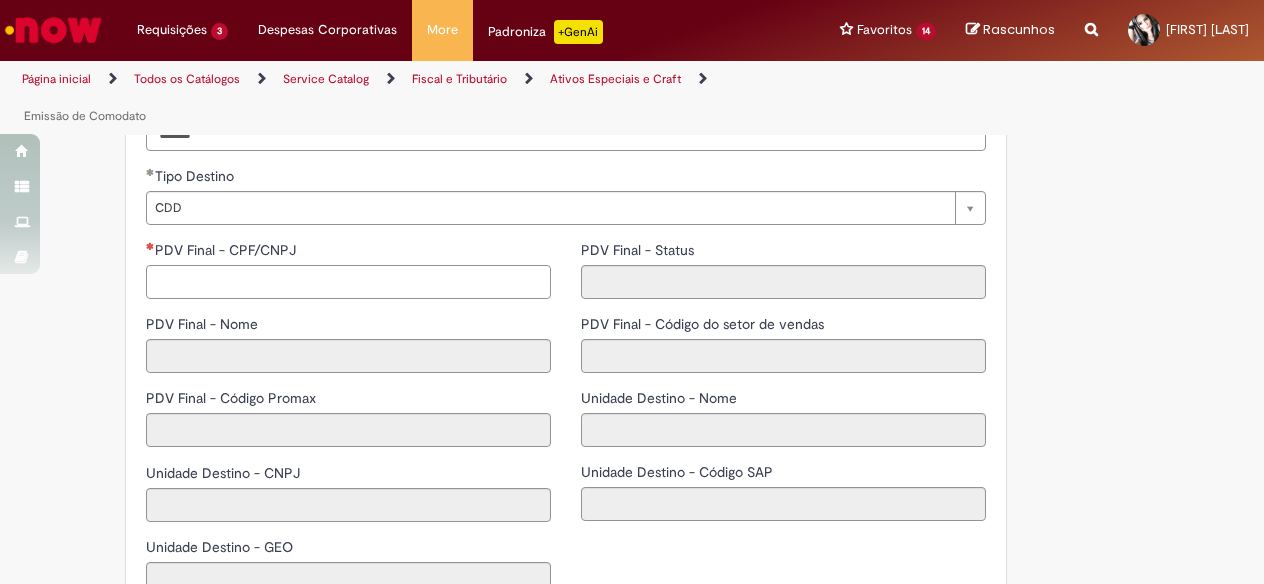 click on "PDV Final - CPF/CNPJ" at bounding box center (348, 282) 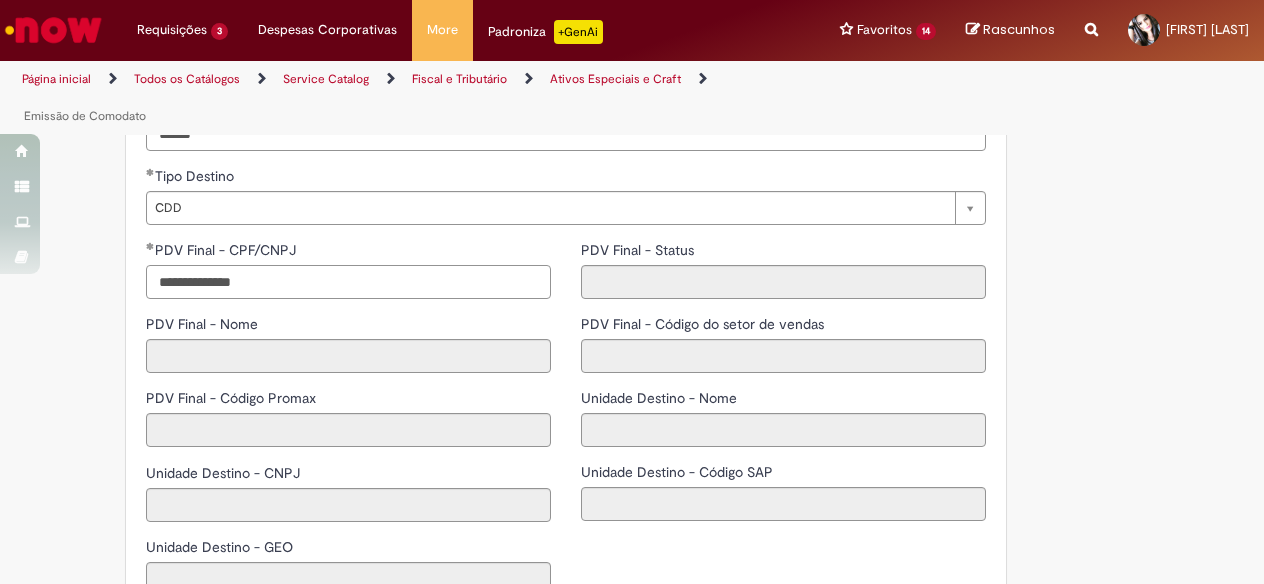 type on "**********" 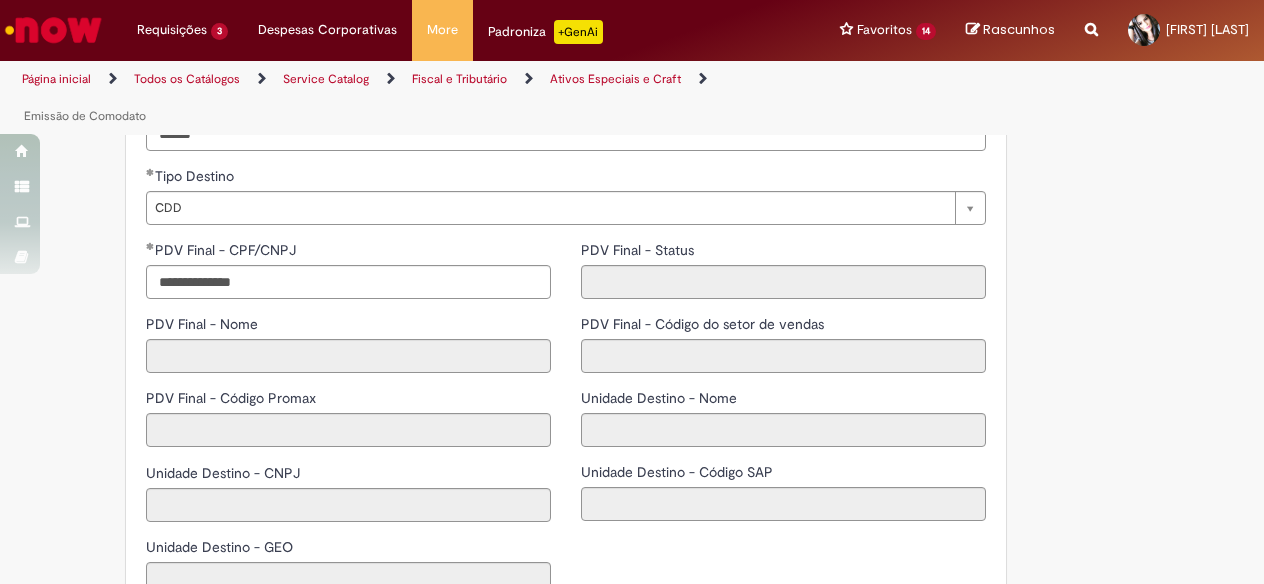 click on "**********" at bounding box center [783, 388] 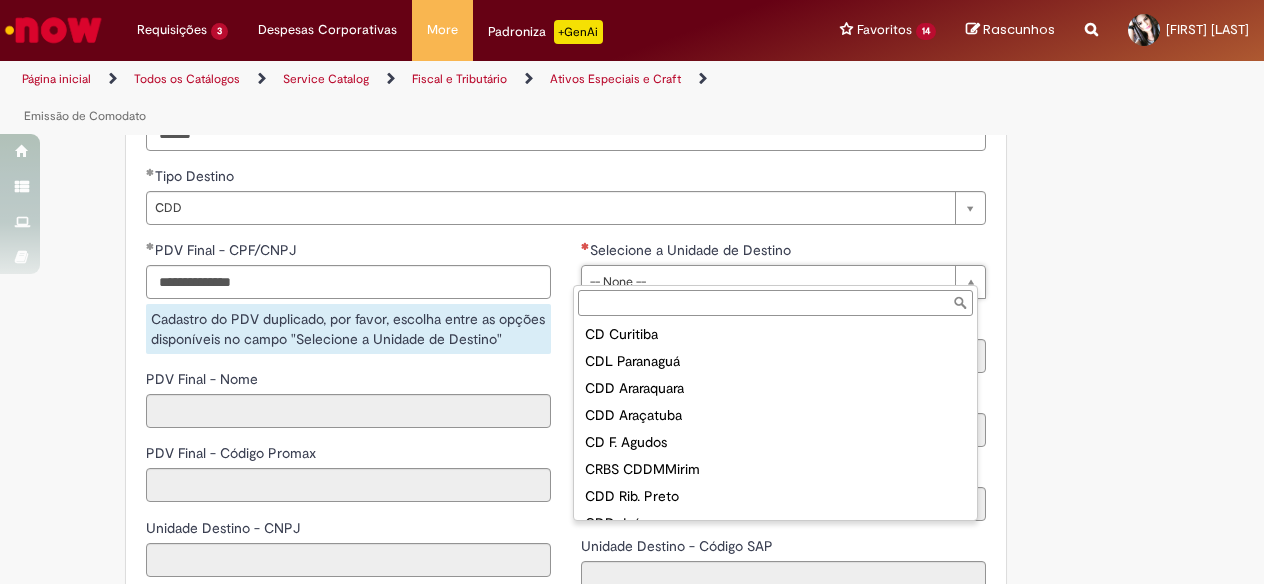 scroll, scrollTop: 600, scrollLeft: 0, axis: vertical 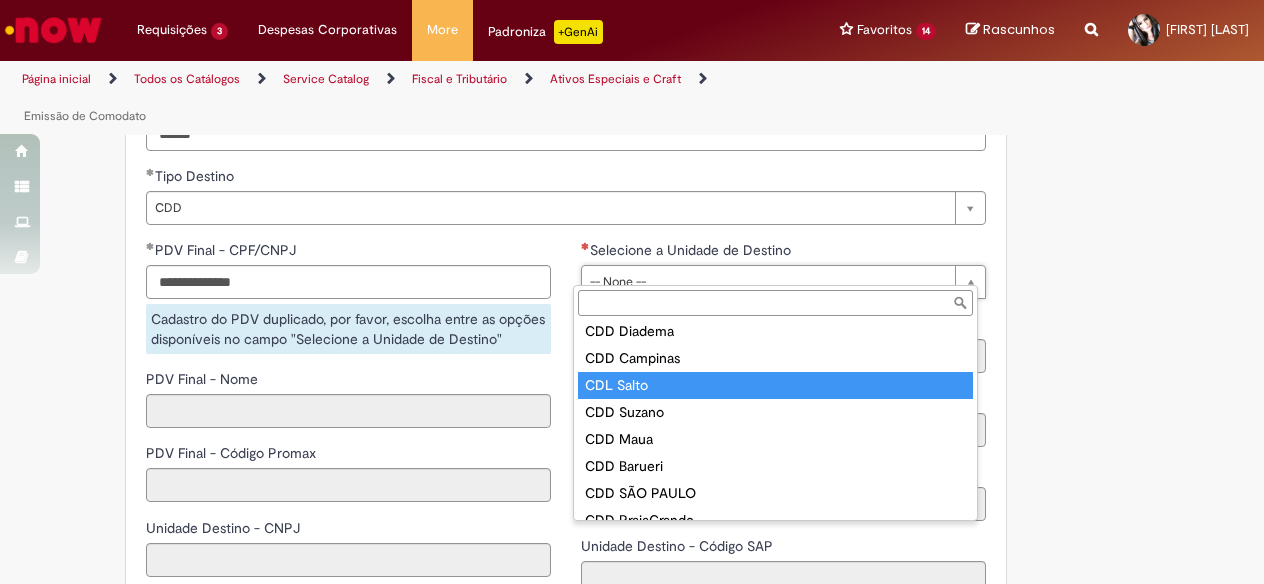 type on "**********" 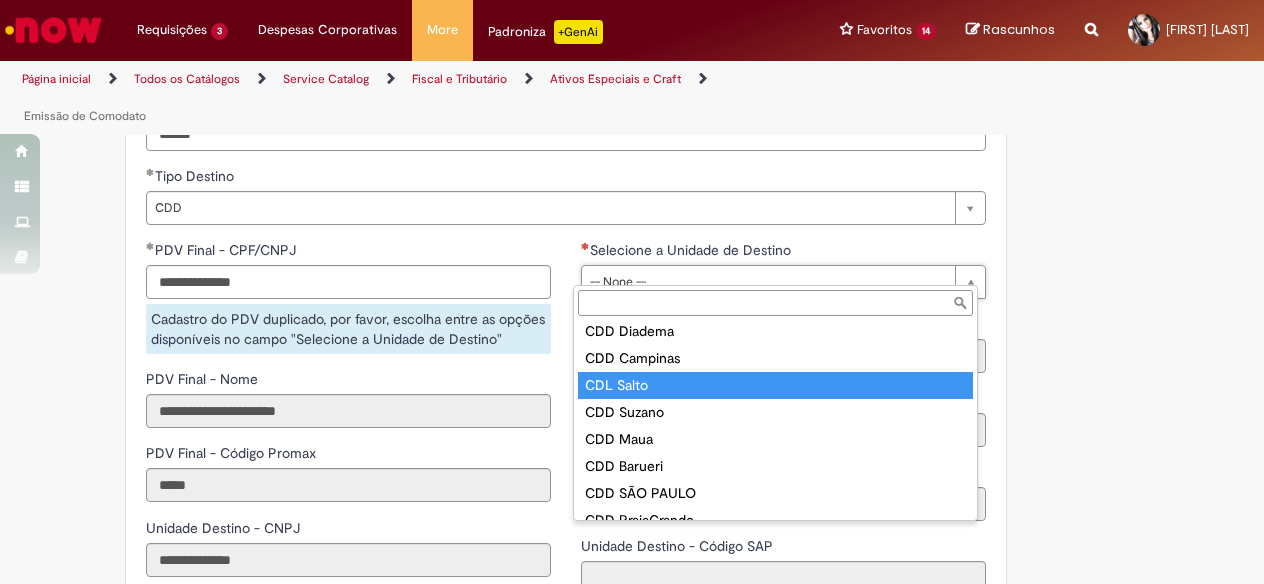 select on "*********" 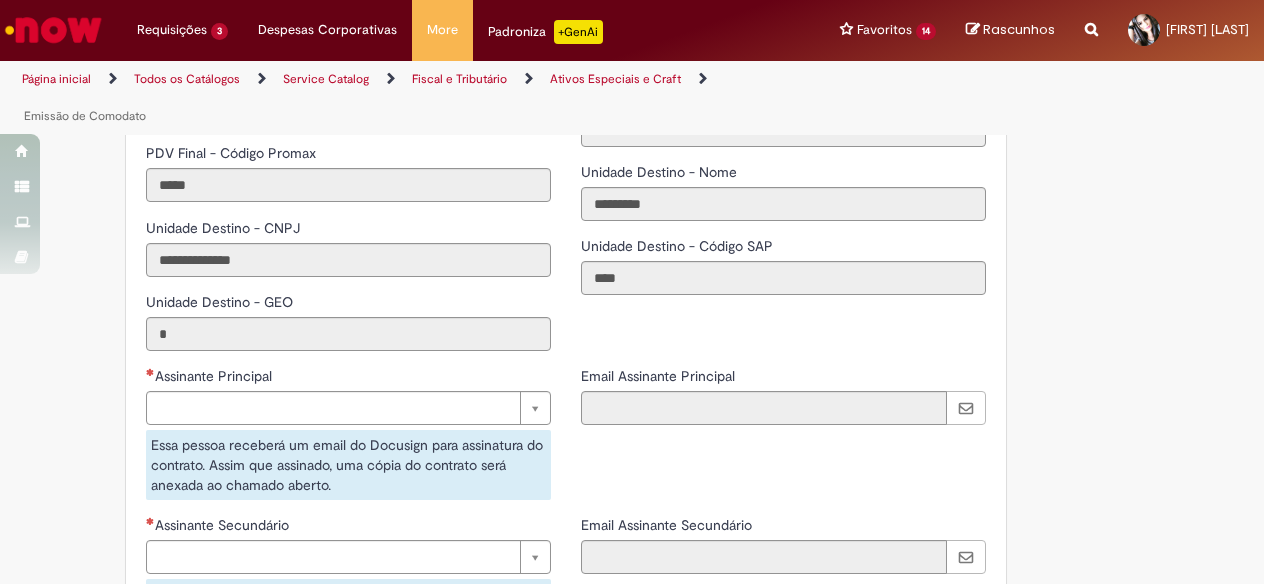 scroll, scrollTop: 3300, scrollLeft: 0, axis: vertical 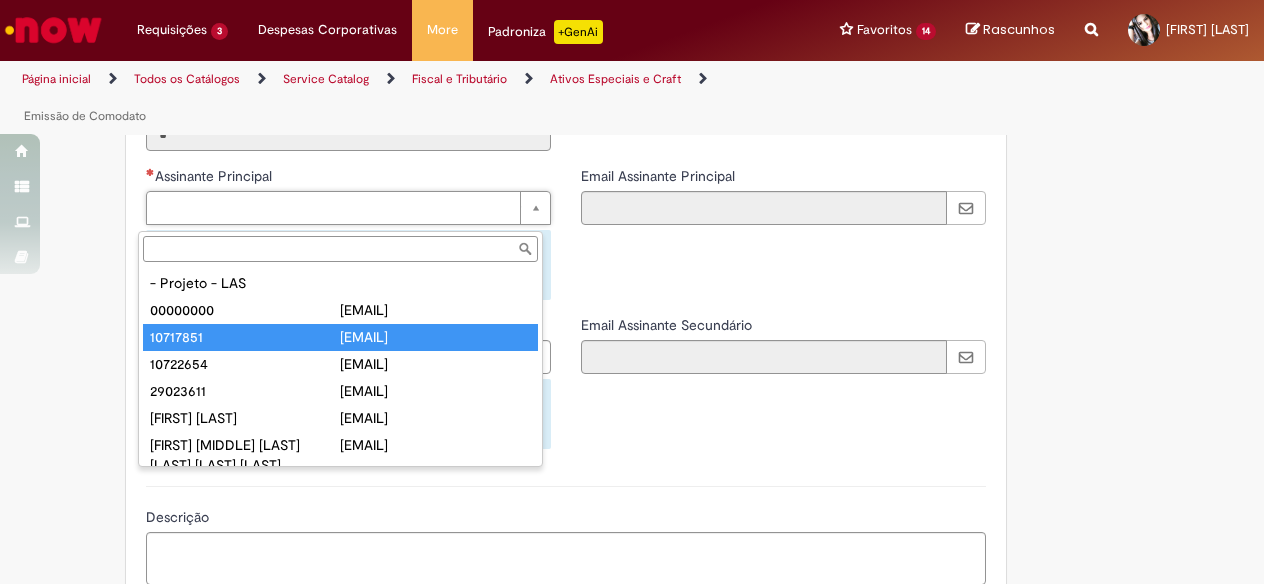 type on "********" 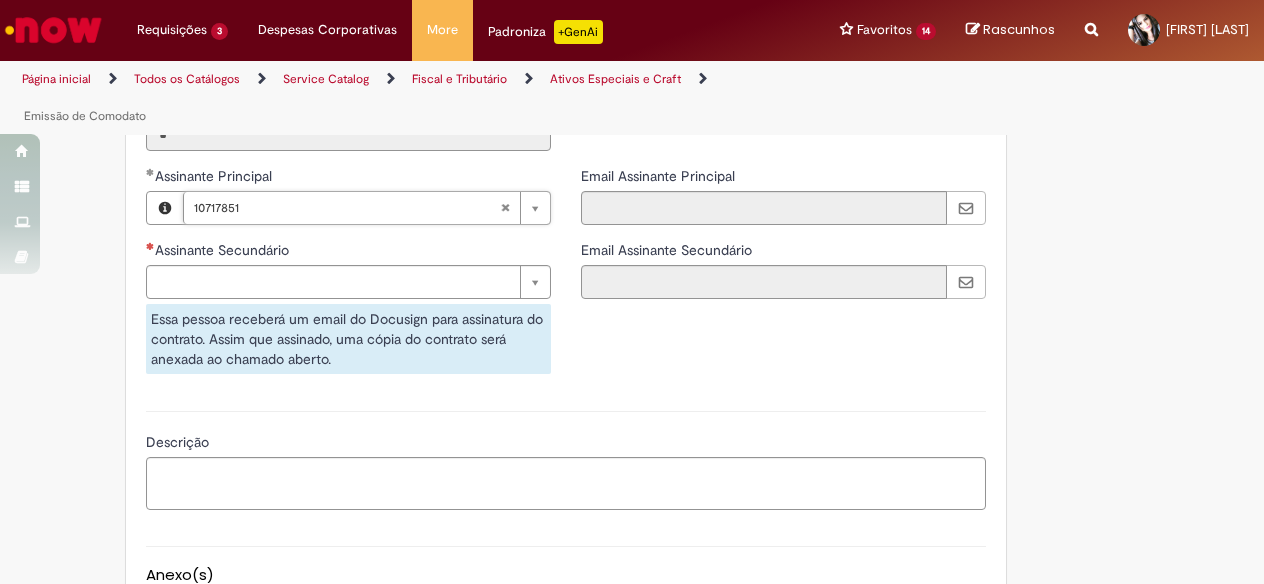 type on "**********" 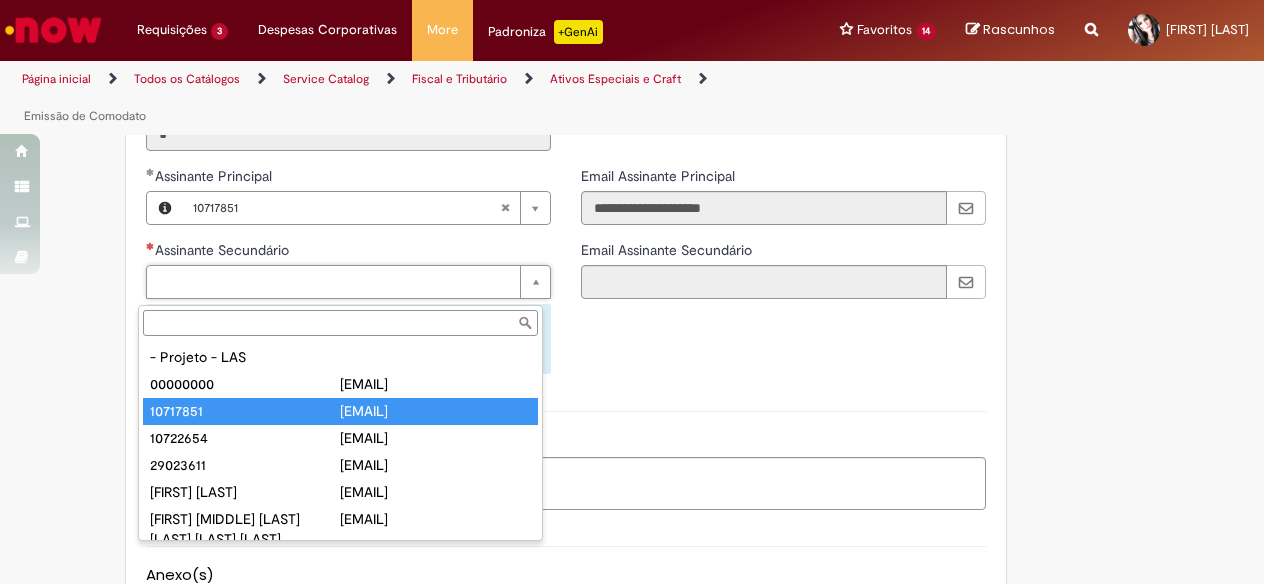 type on "********" 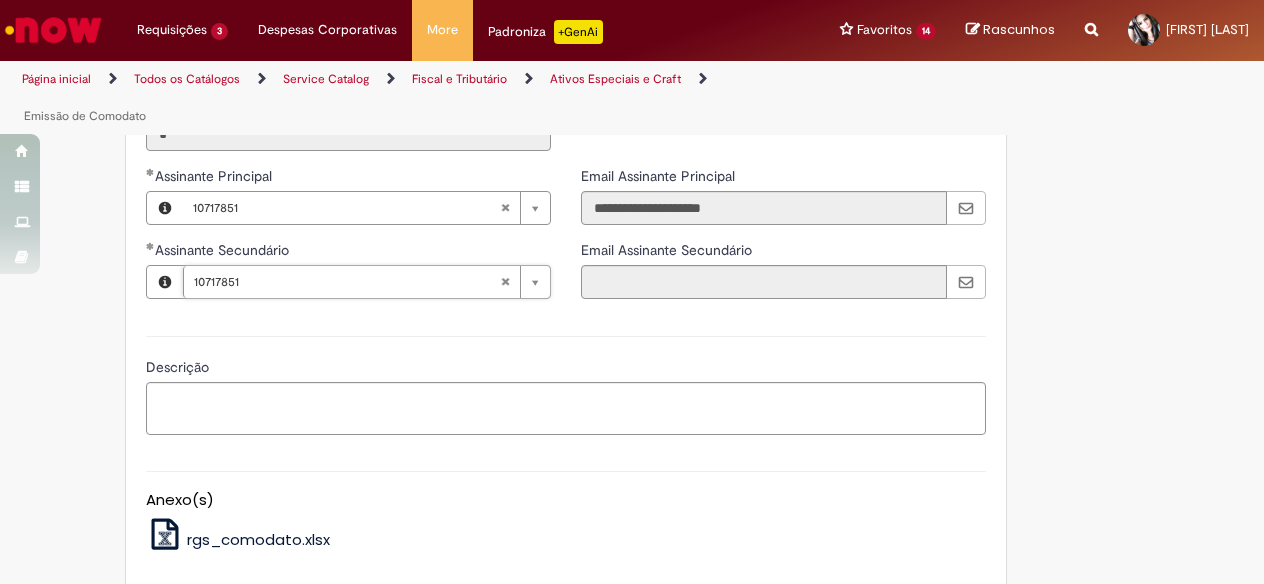type on "**********" 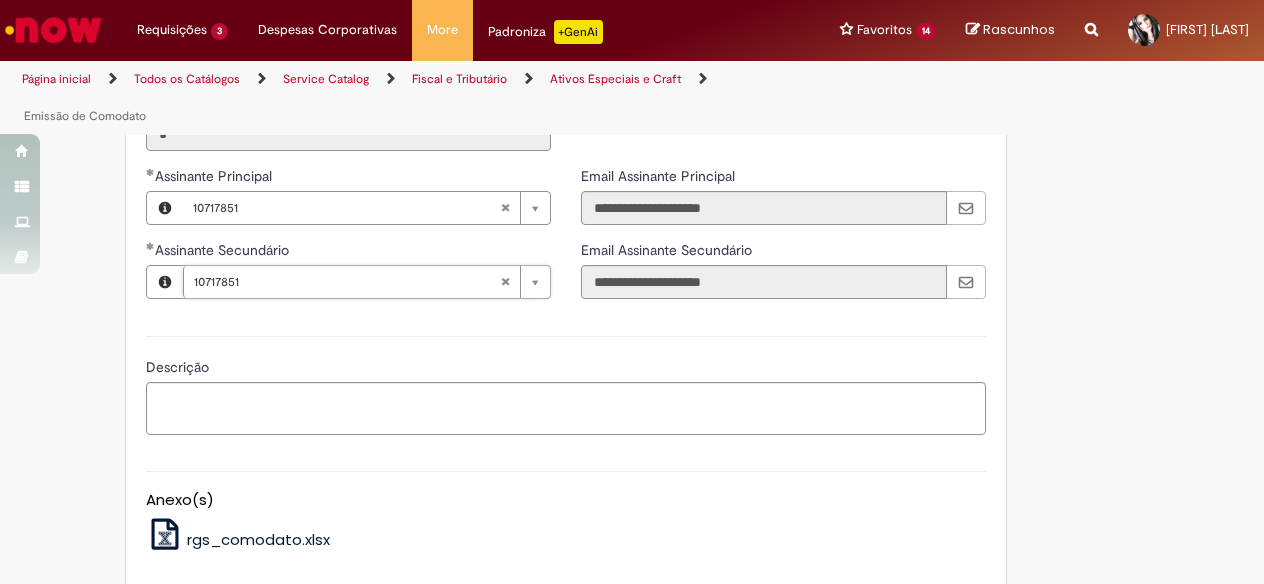 scroll, scrollTop: 3400, scrollLeft: 0, axis: vertical 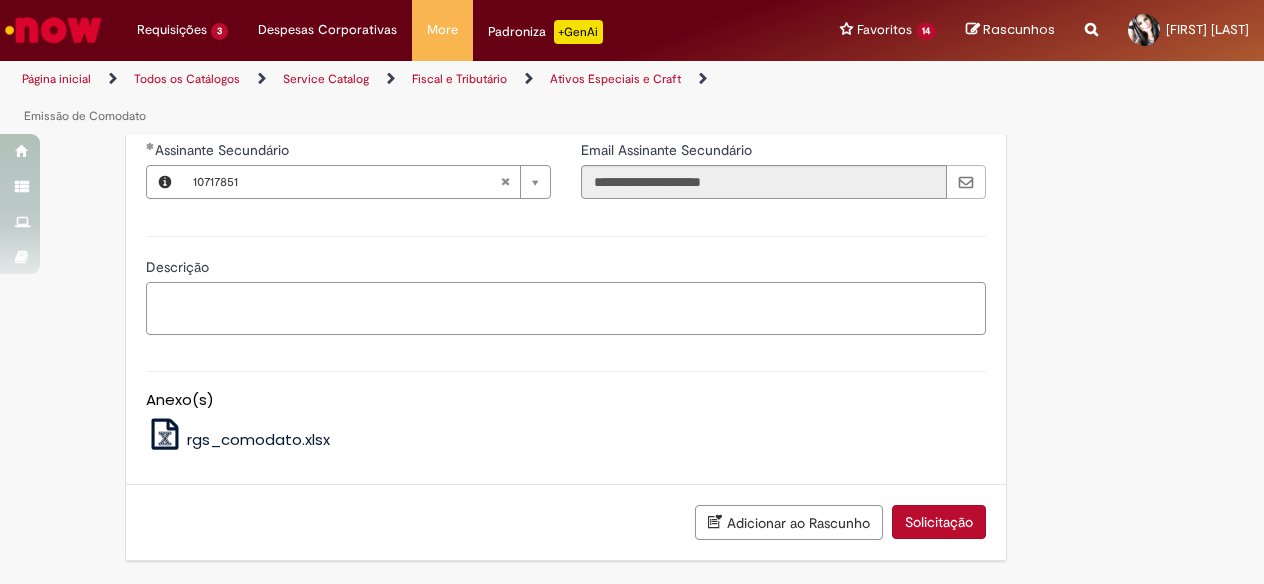 click on "Descrição" at bounding box center [566, 308] 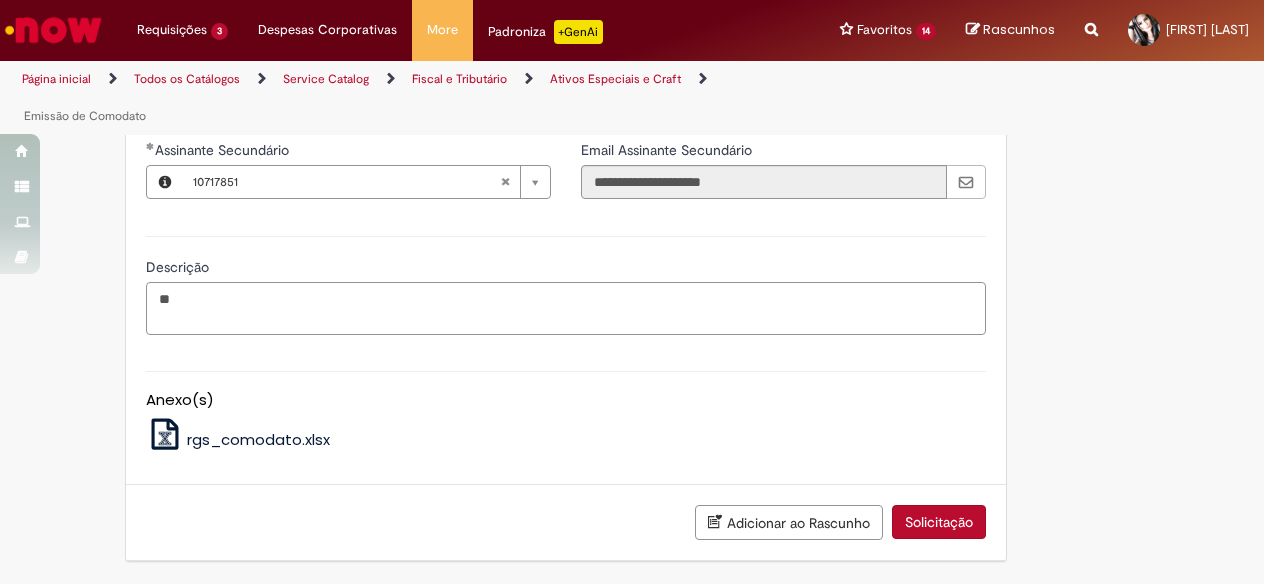 type on "*" 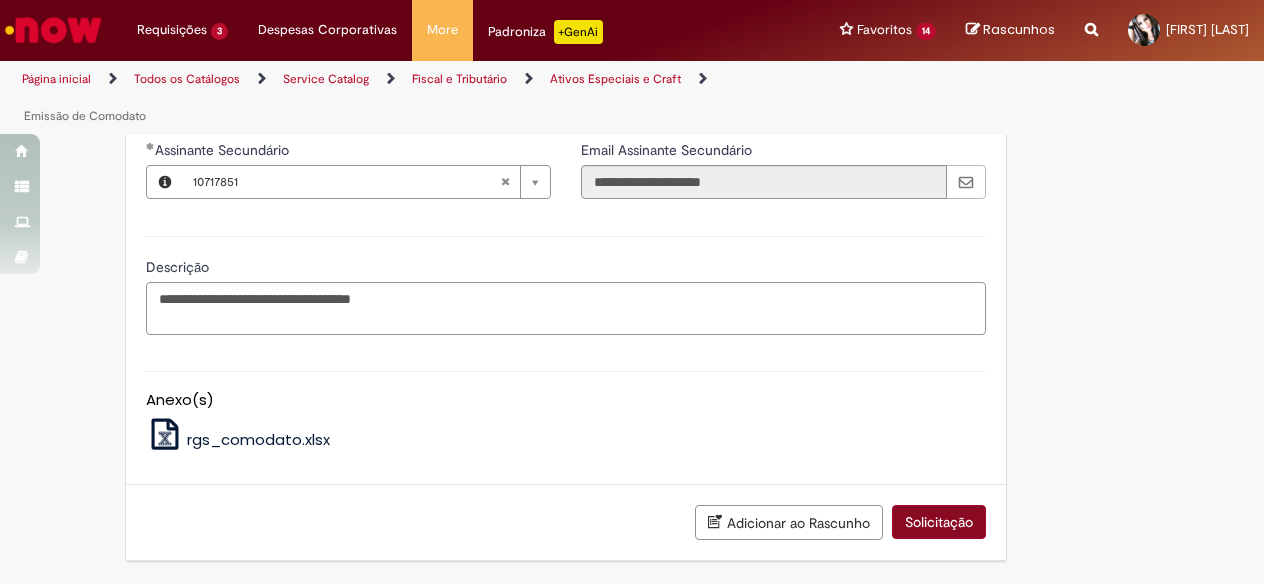 type on "**********" 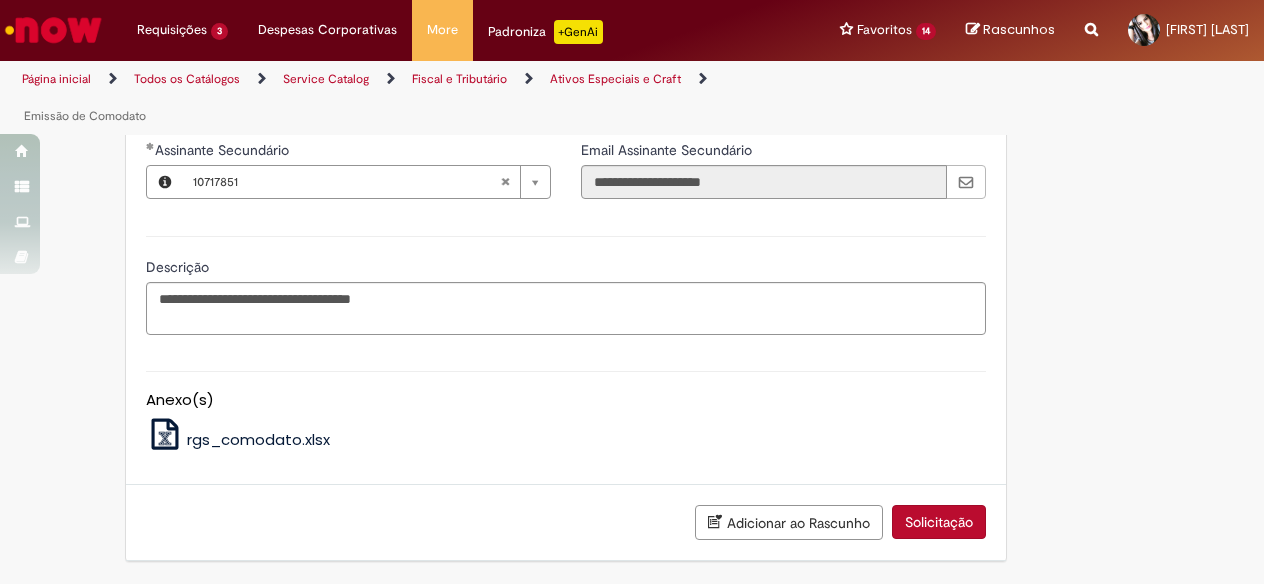 click on "Solicitação" at bounding box center [939, 522] 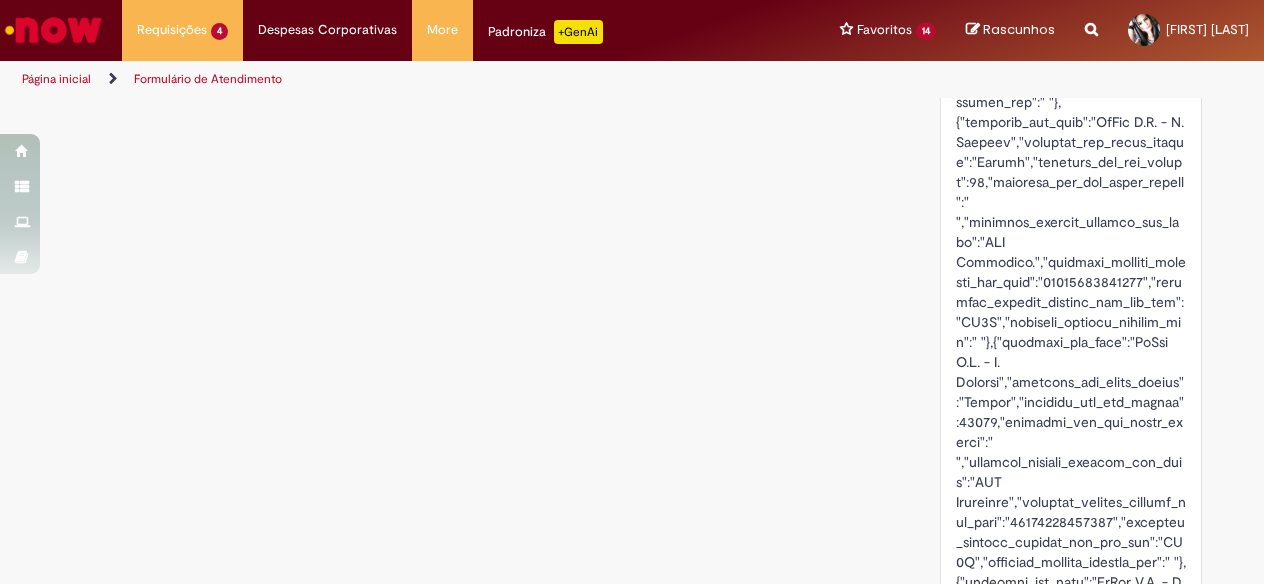 scroll, scrollTop: 0, scrollLeft: 0, axis: both 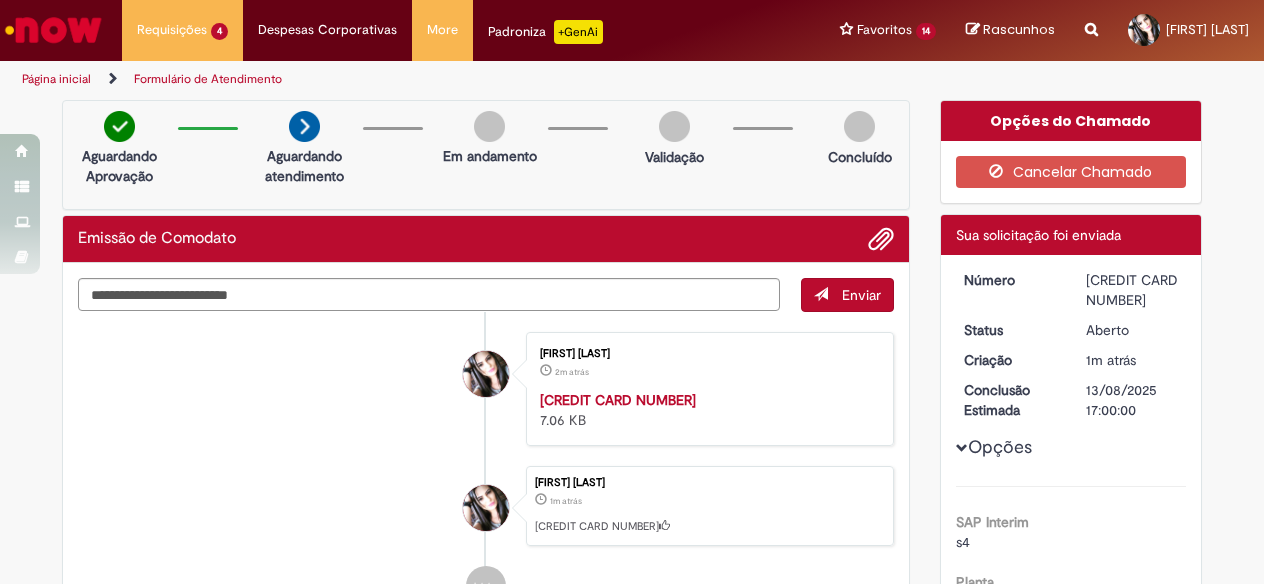 click on "R13353611" at bounding box center [1132, 290] 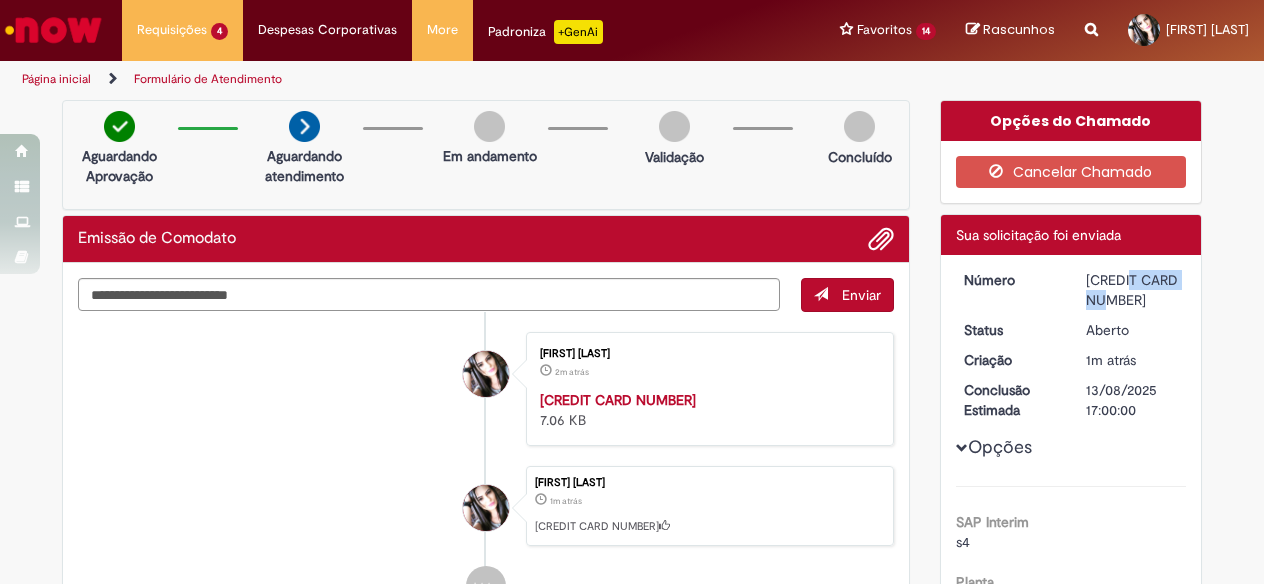 click on "R13353611" at bounding box center (1132, 290) 